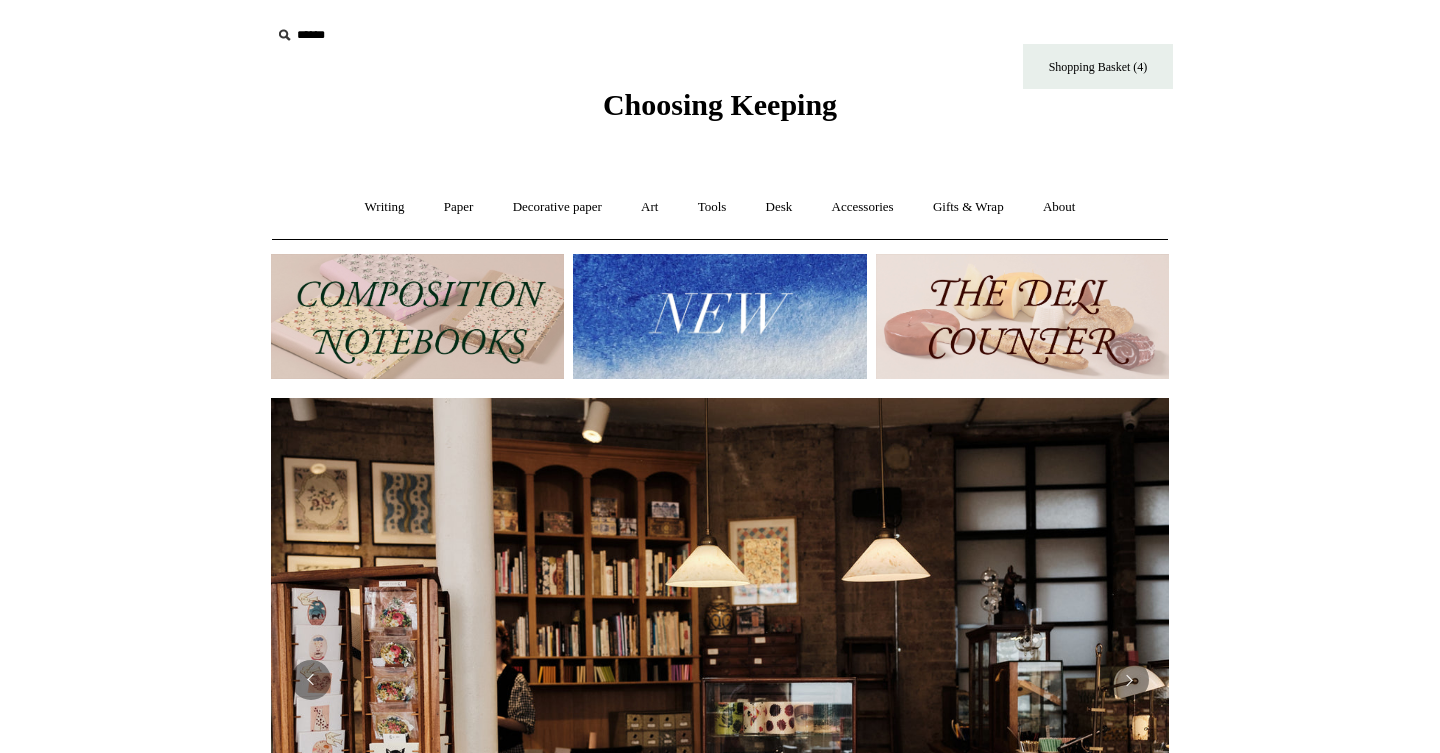 scroll, scrollTop: 0, scrollLeft: 0, axis: both 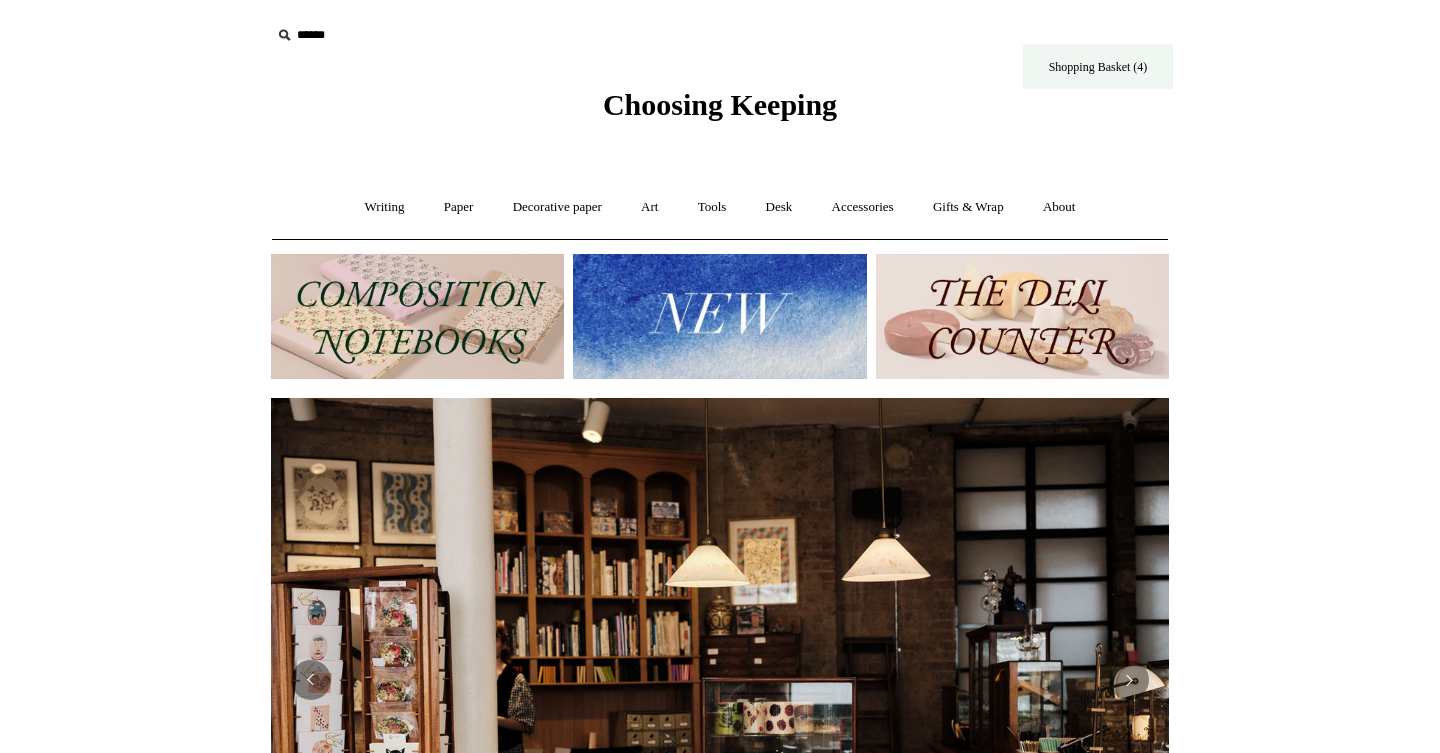 click on "Shopping Basket (4)" at bounding box center [1098, 66] 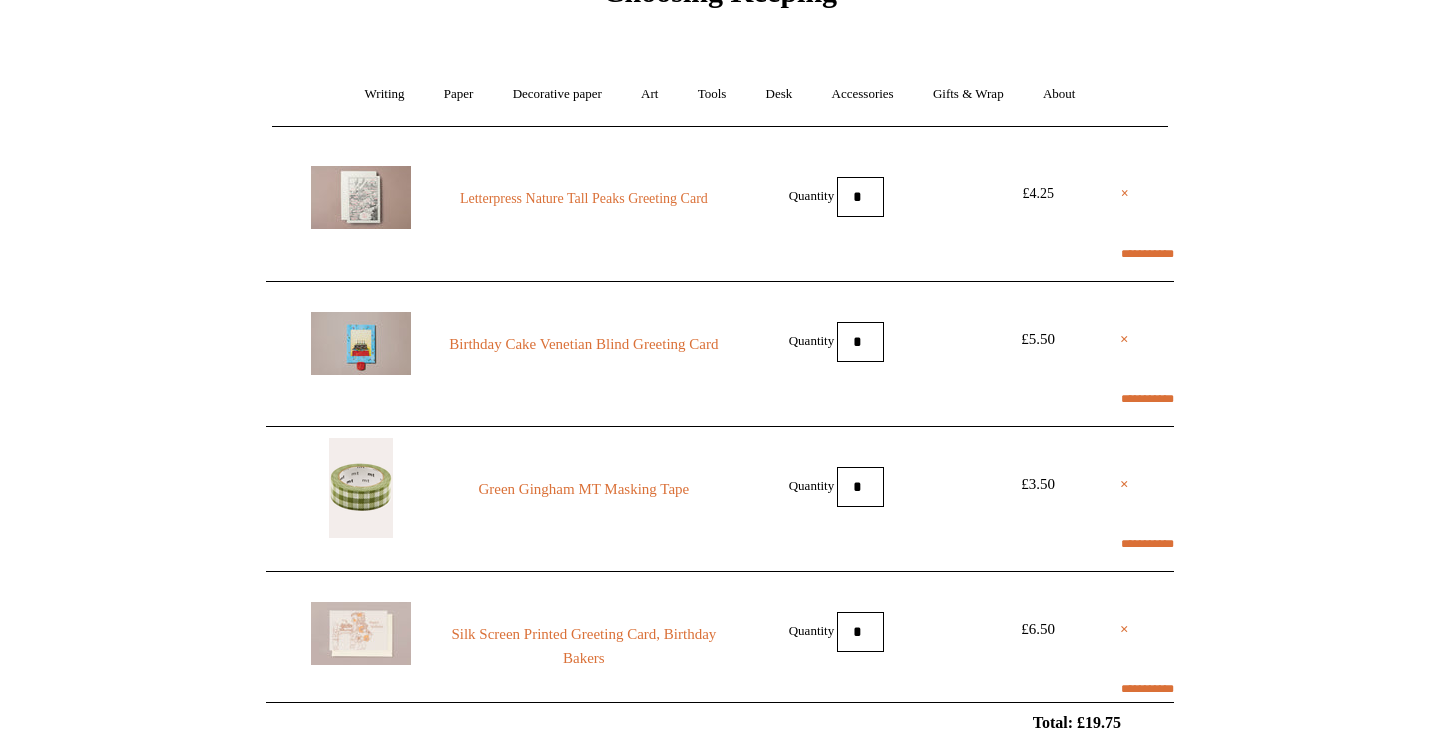 scroll, scrollTop: 118, scrollLeft: 0, axis: vertical 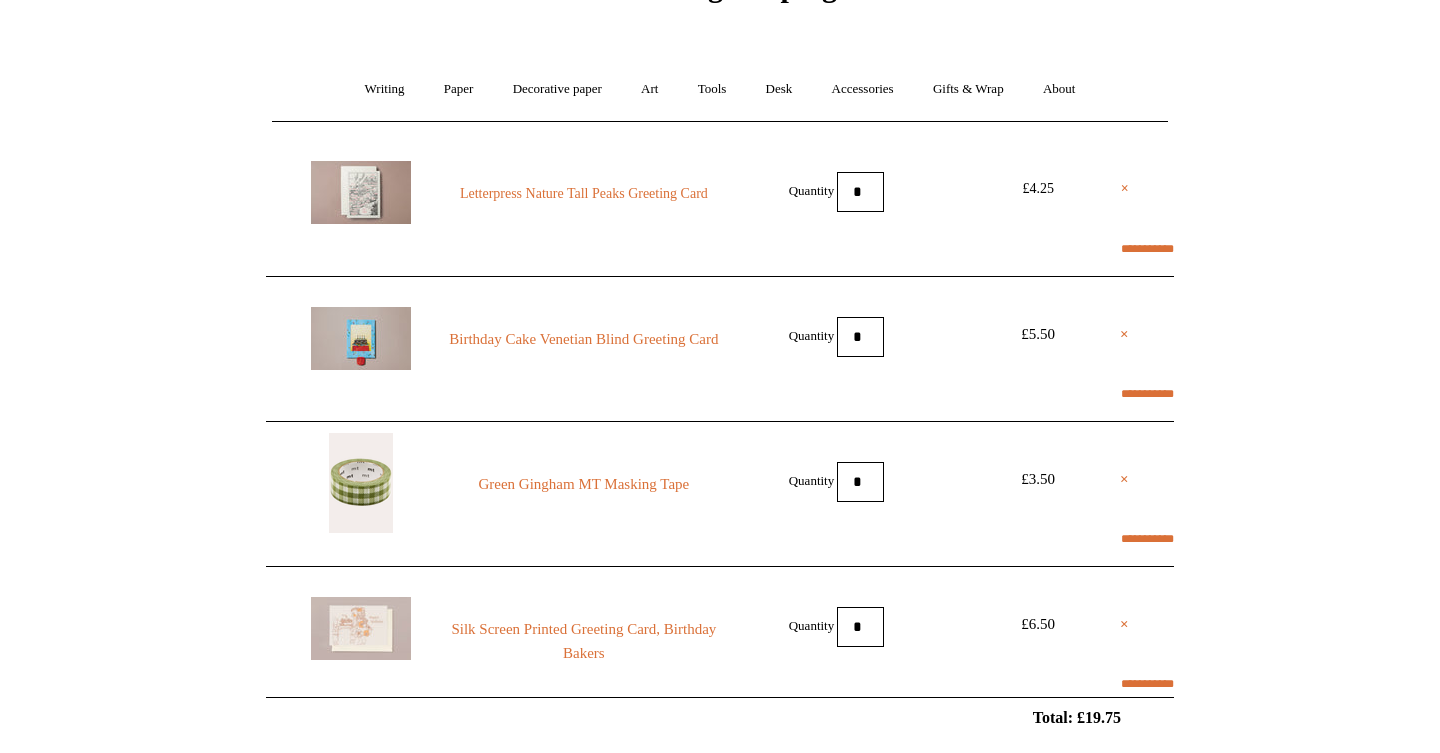 select on "**********" 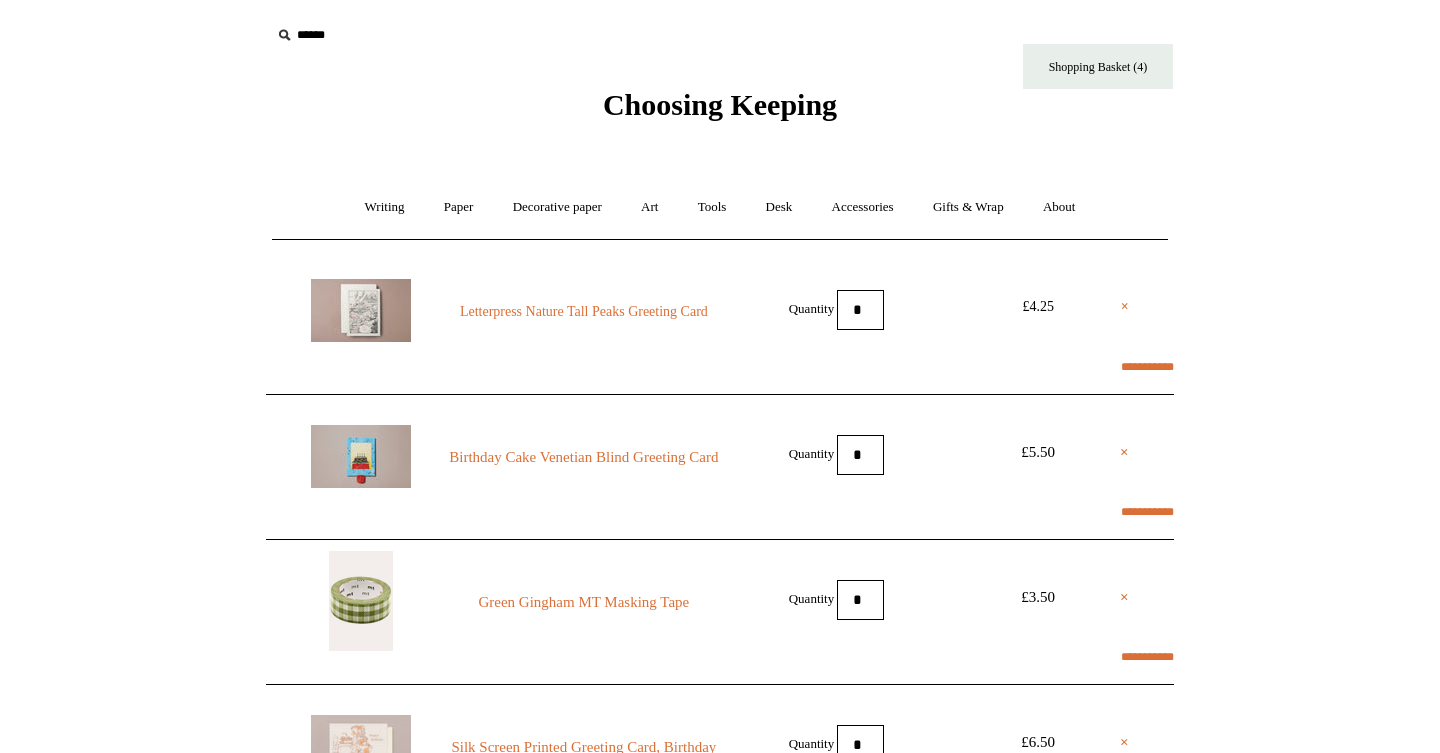 scroll, scrollTop: 0, scrollLeft: 0, axis: both 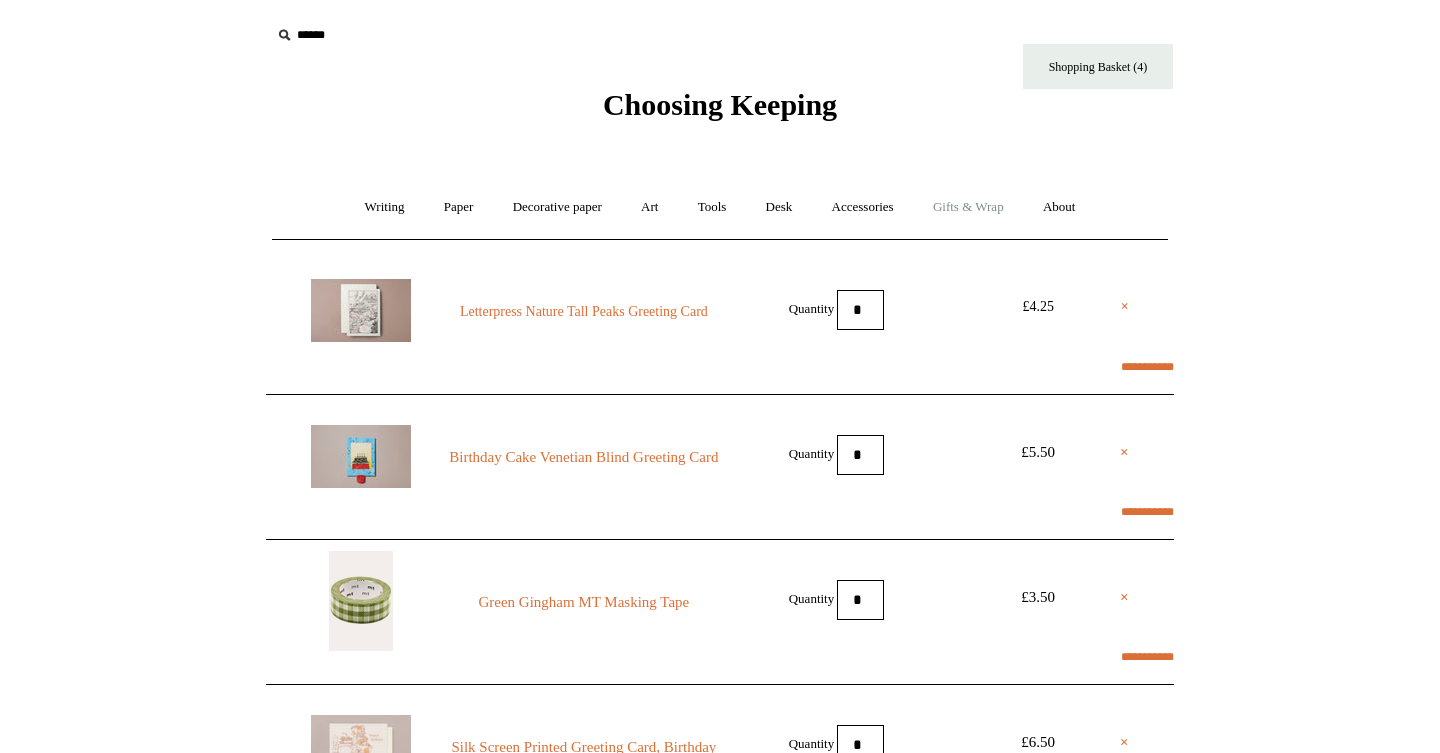 click on "Gifts & Wrap +" at bounding box center [968, 207] 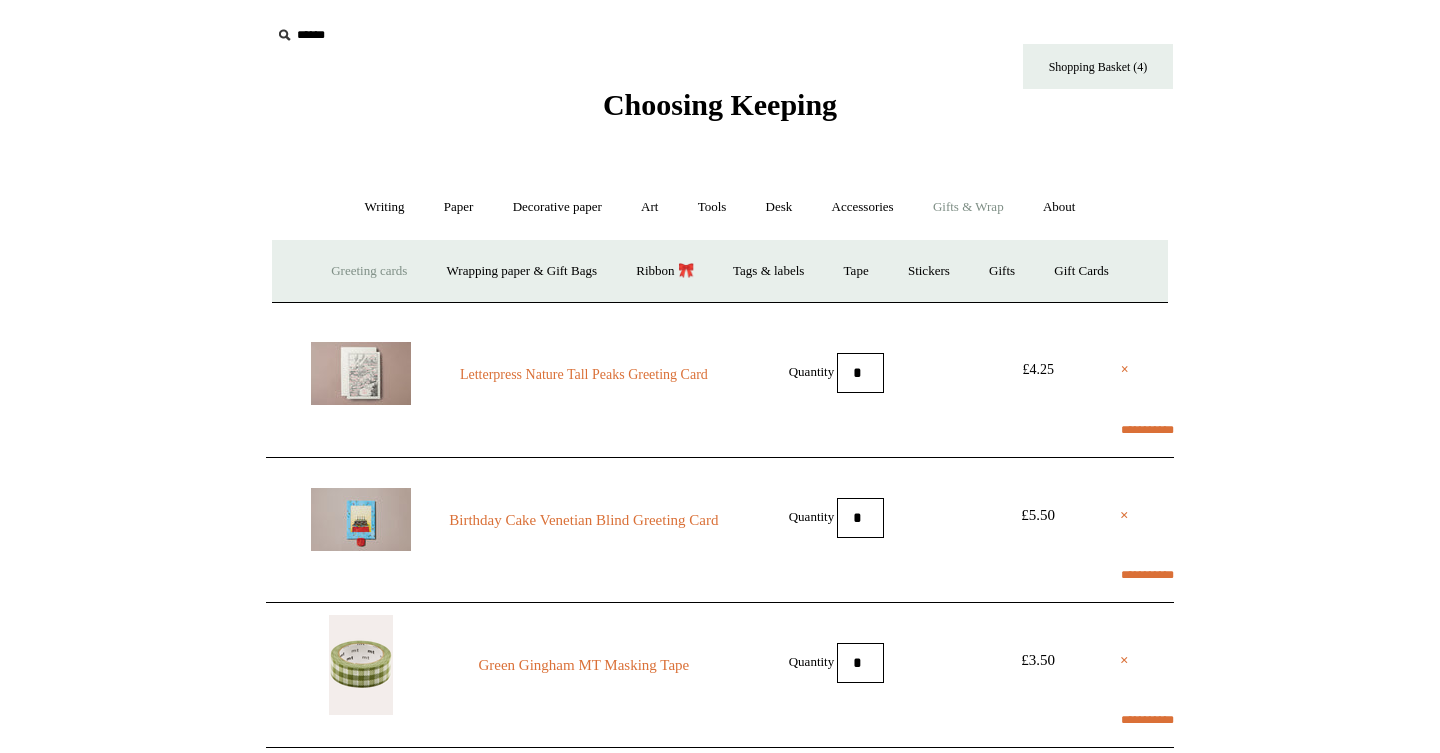 click on "Greeting cards +" at bounding box center [369, 271] 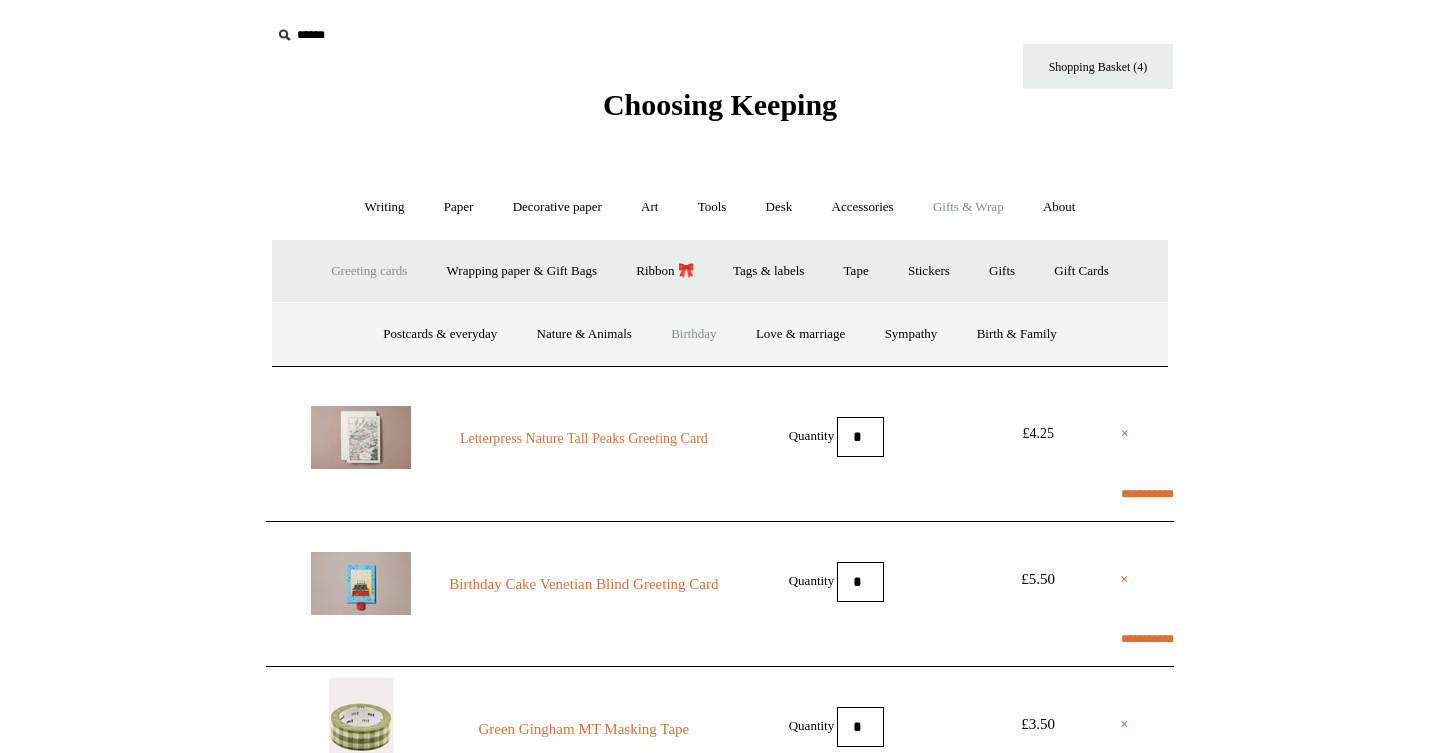 click on "Birthday" at bounding box center [694, 334] 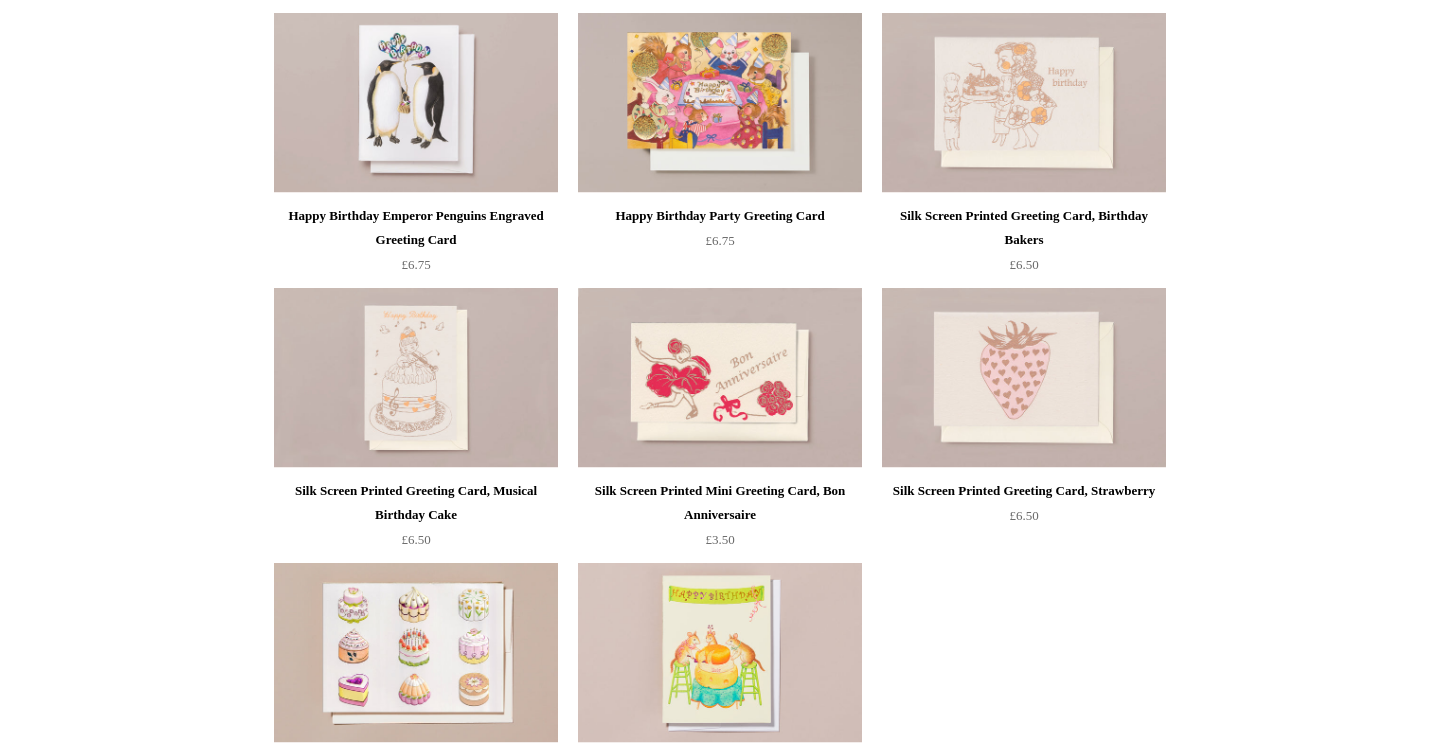 scroll, scrollTop: 502, scrollLeft: 0, axis: vertical 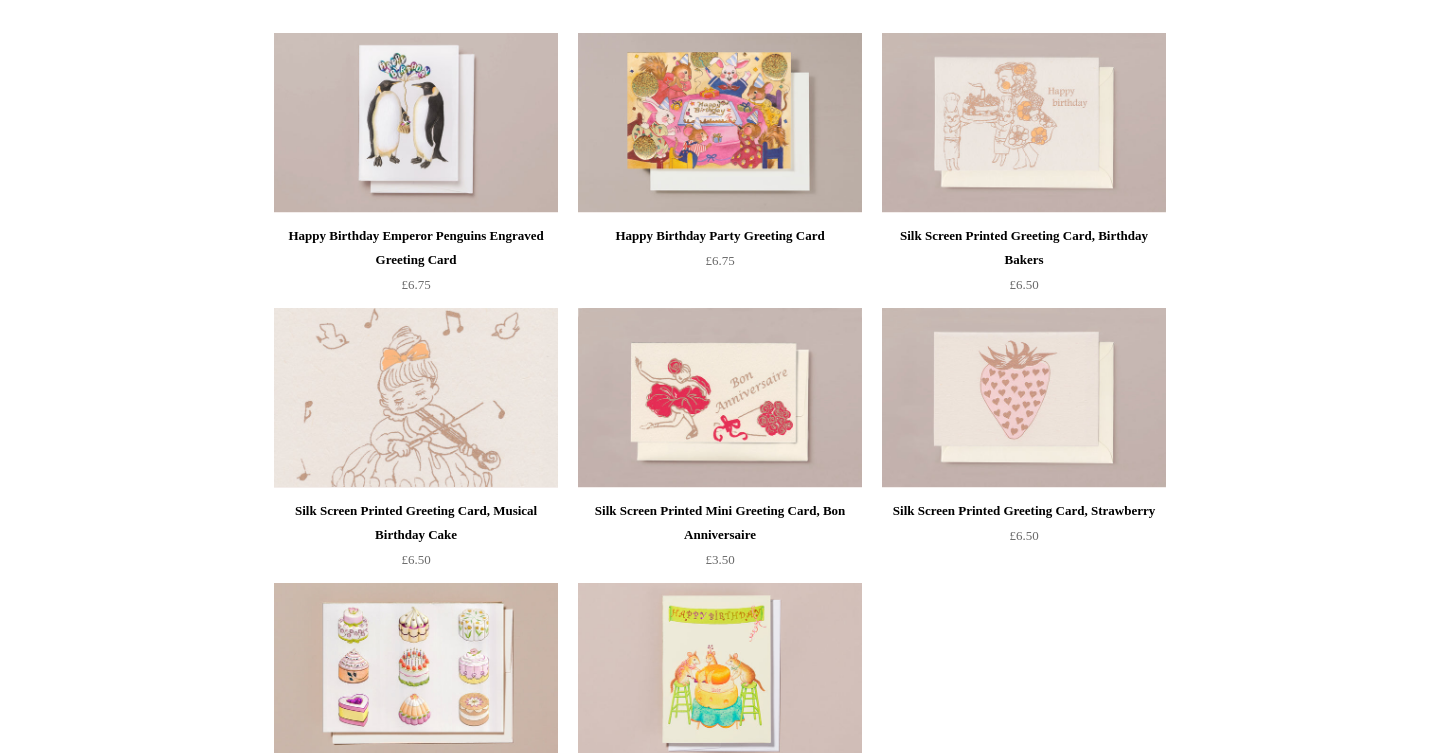 click at bounding box center [416, 398] 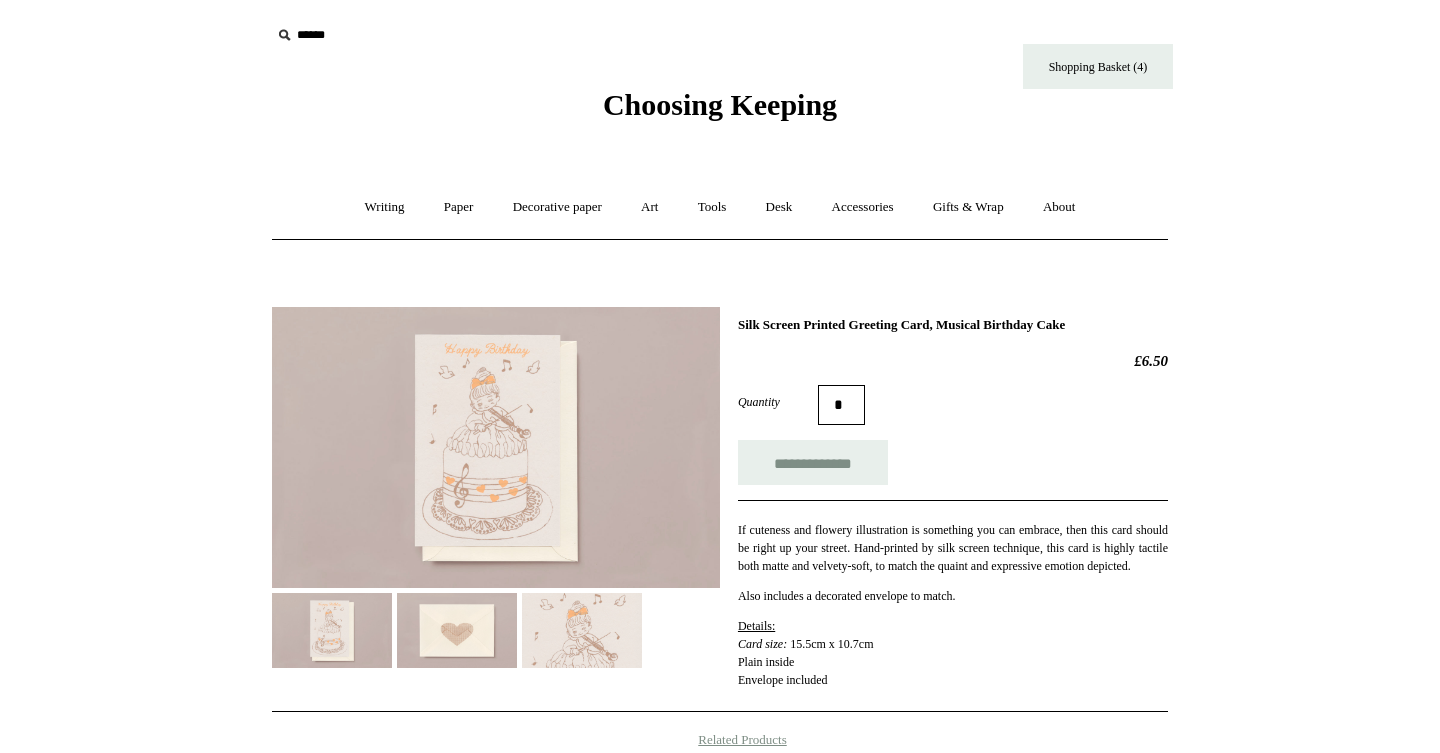 scroll, scrollTop: 0, scrollLeft: 0, axis: both 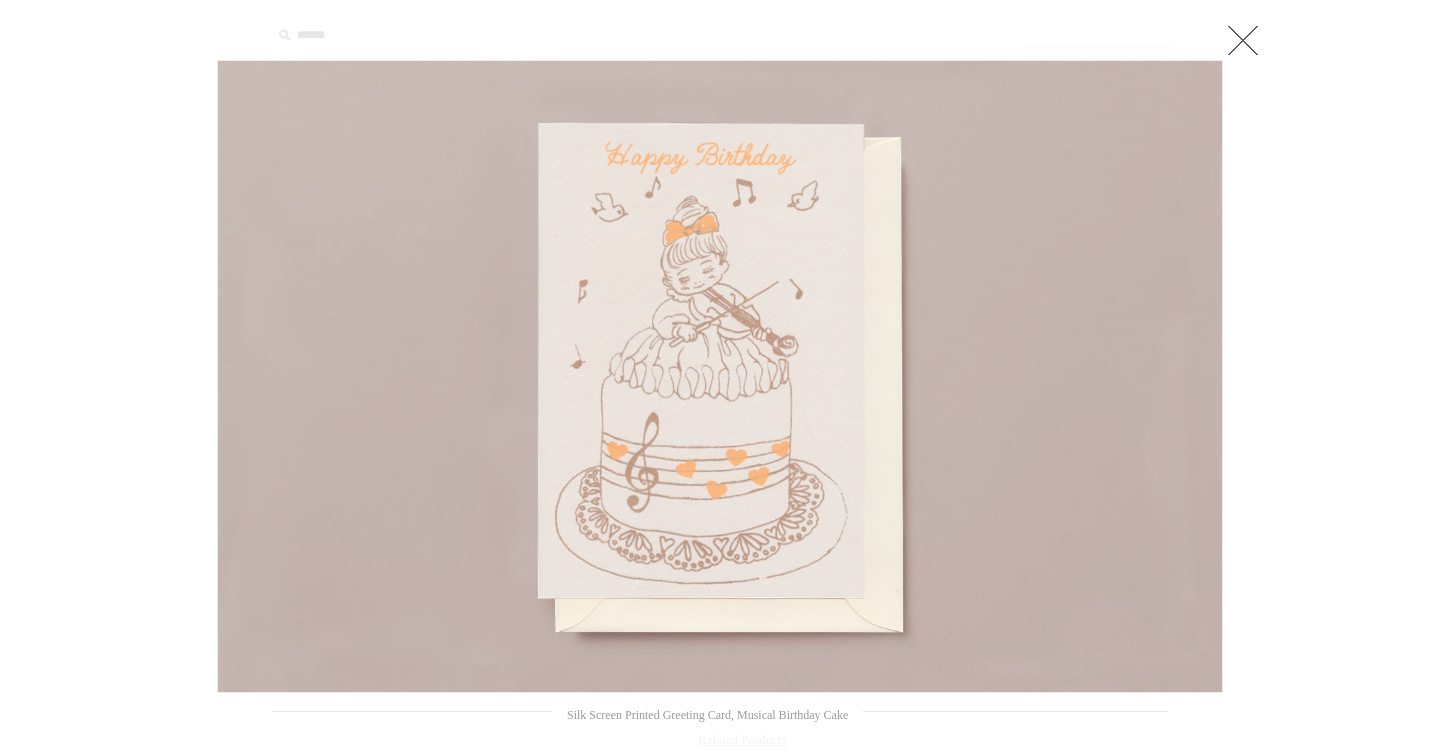 click at bounding box center (393, 376) 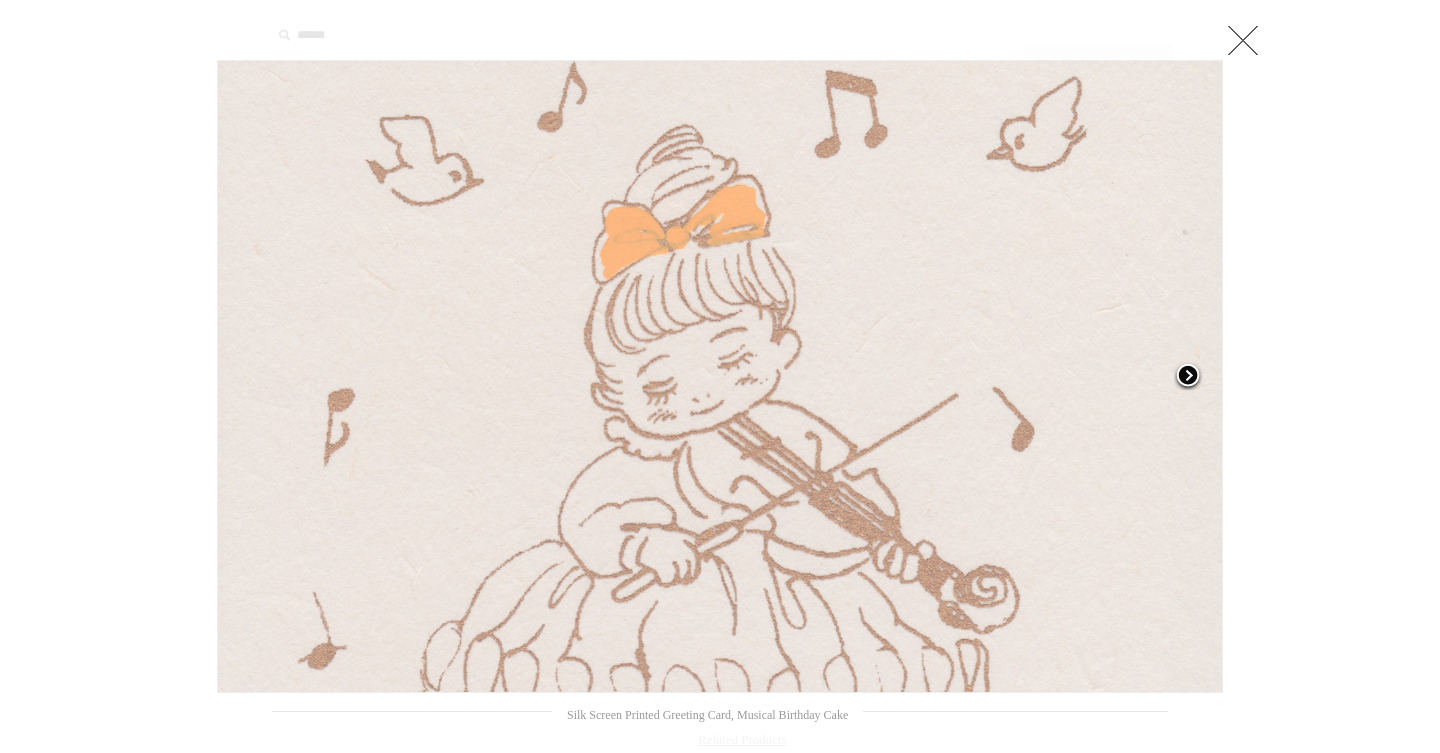 scroll, scrollTop: 0, scrollLeft: 0, axis: both 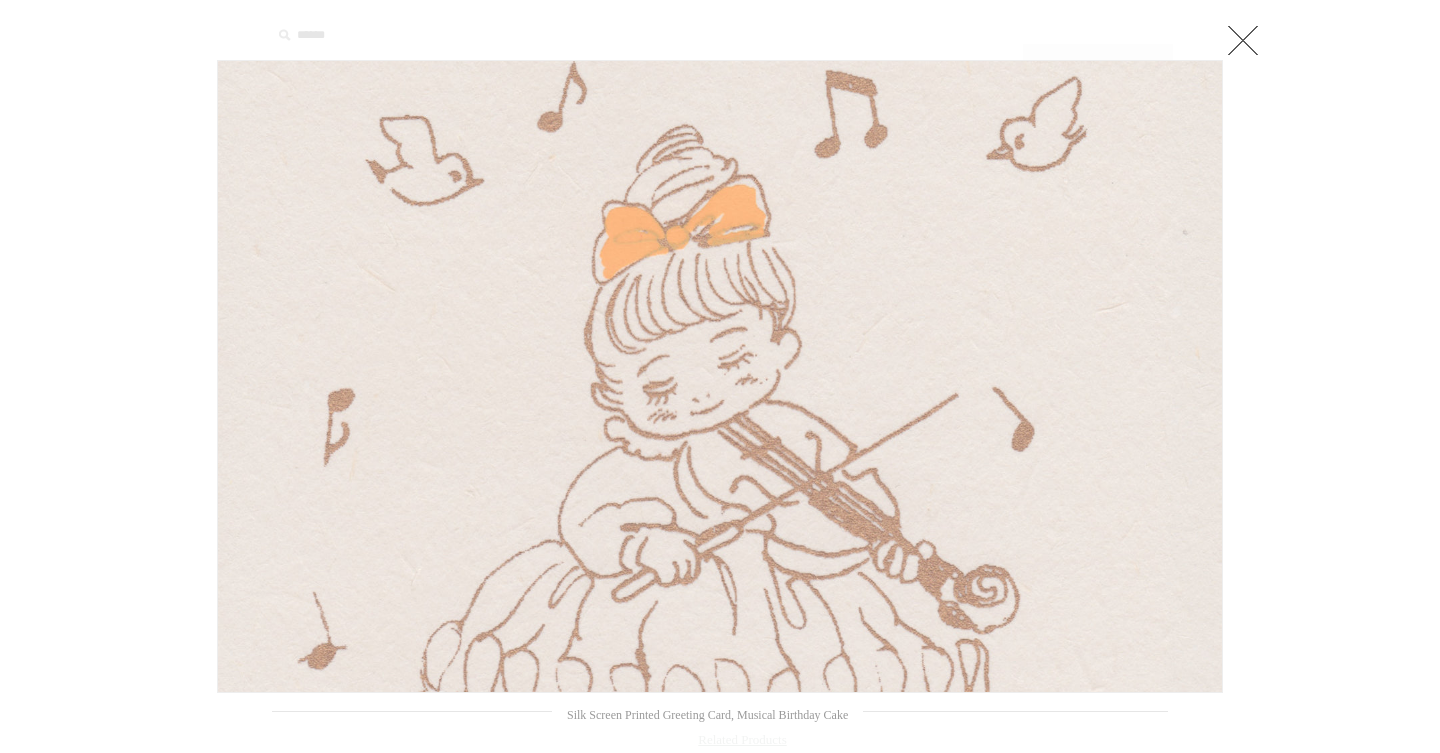click at bounding box center [1243, 40] 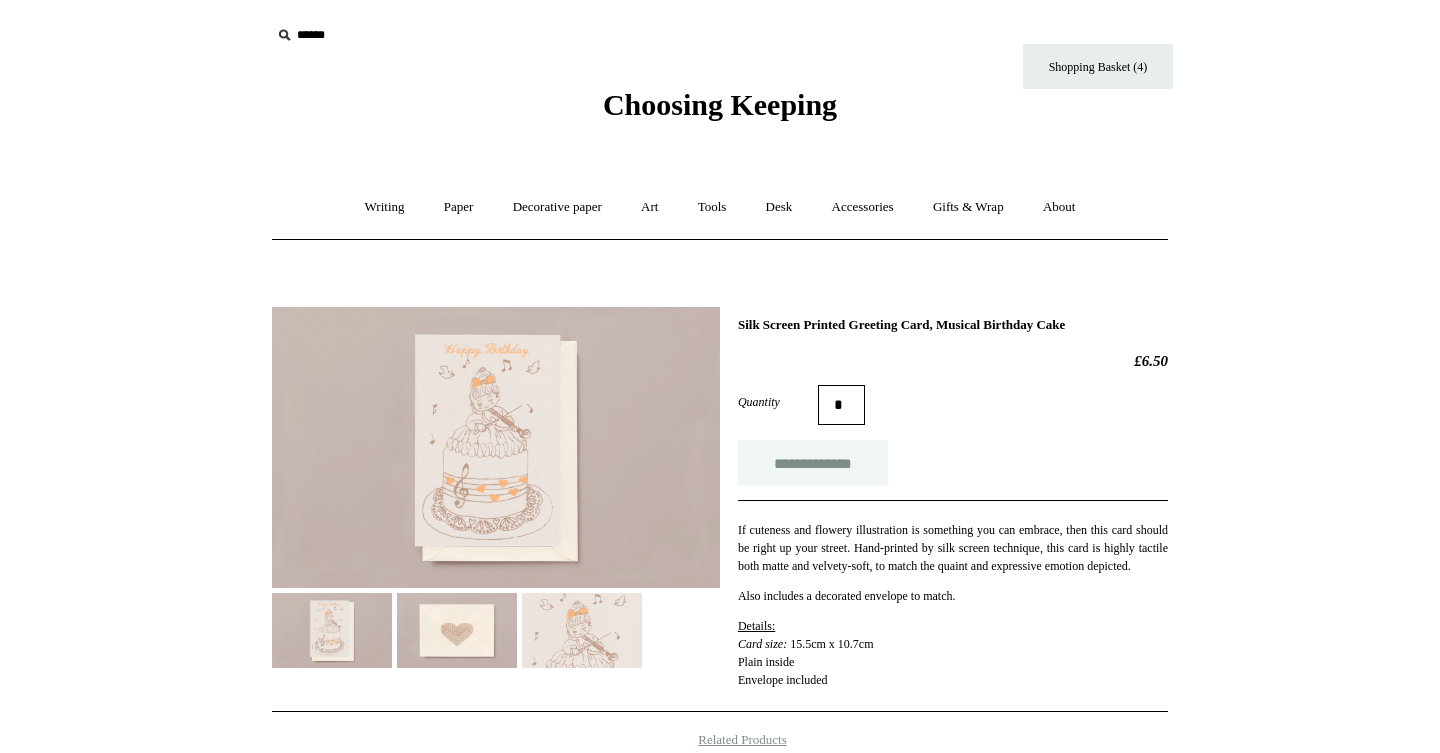 click on "**********" at bounding box center [813, 462] 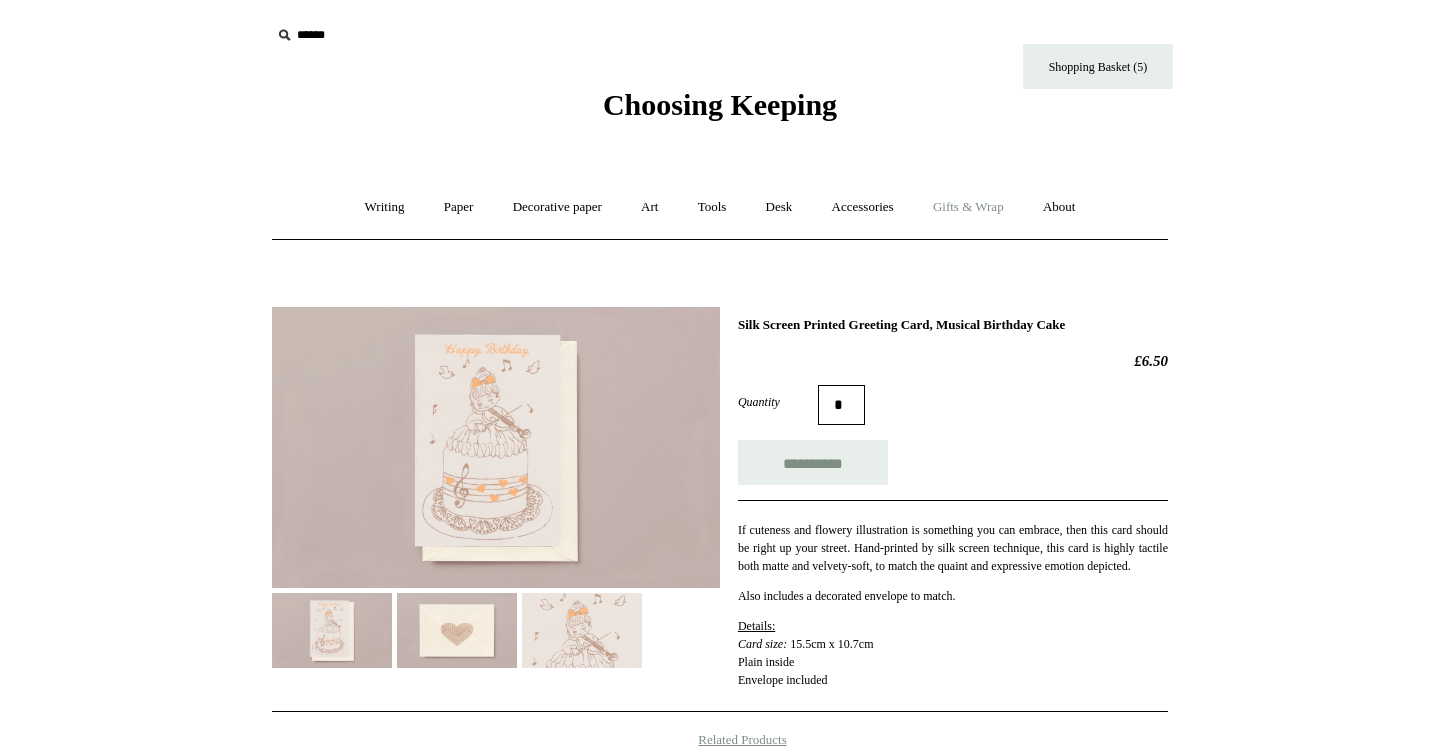 click on "Gifts & Wrap +" at bounding box center (968, 207) 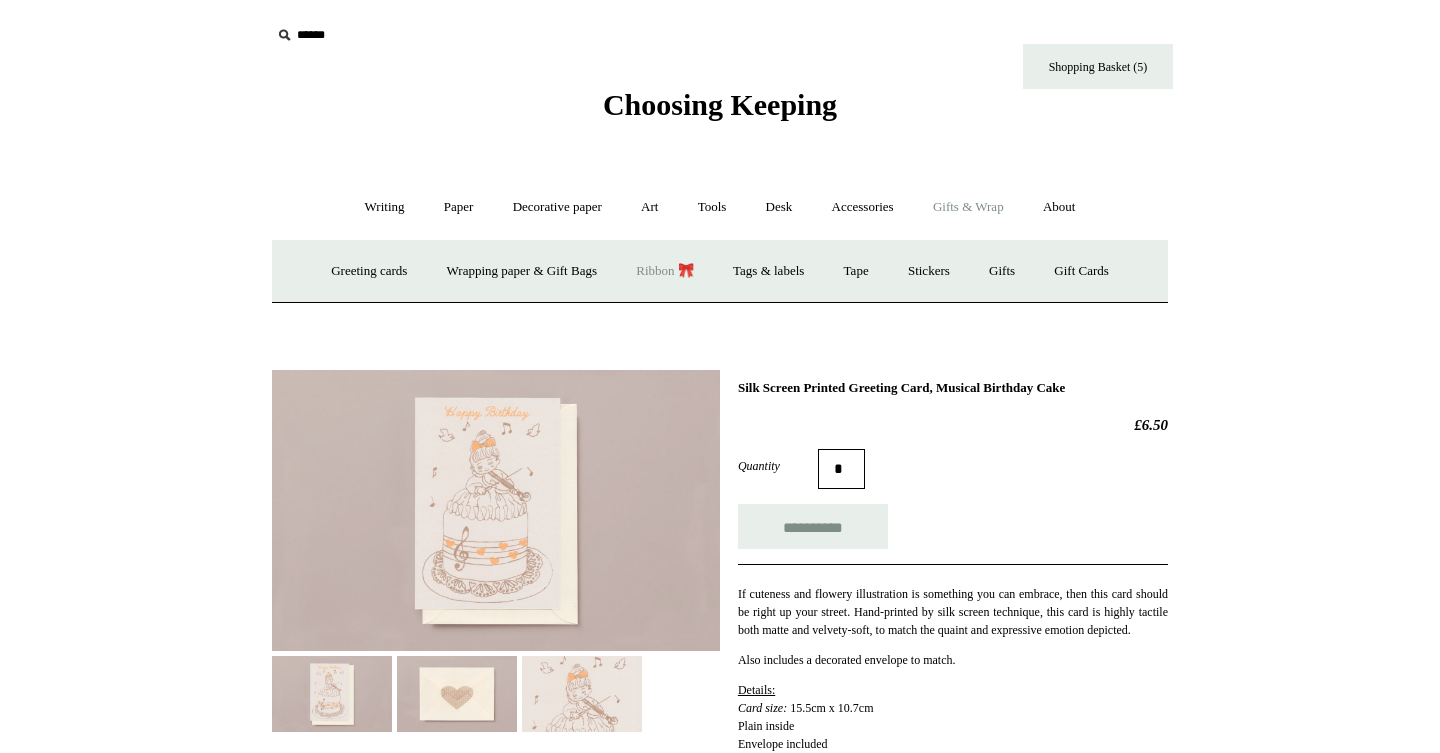 type on "**********" 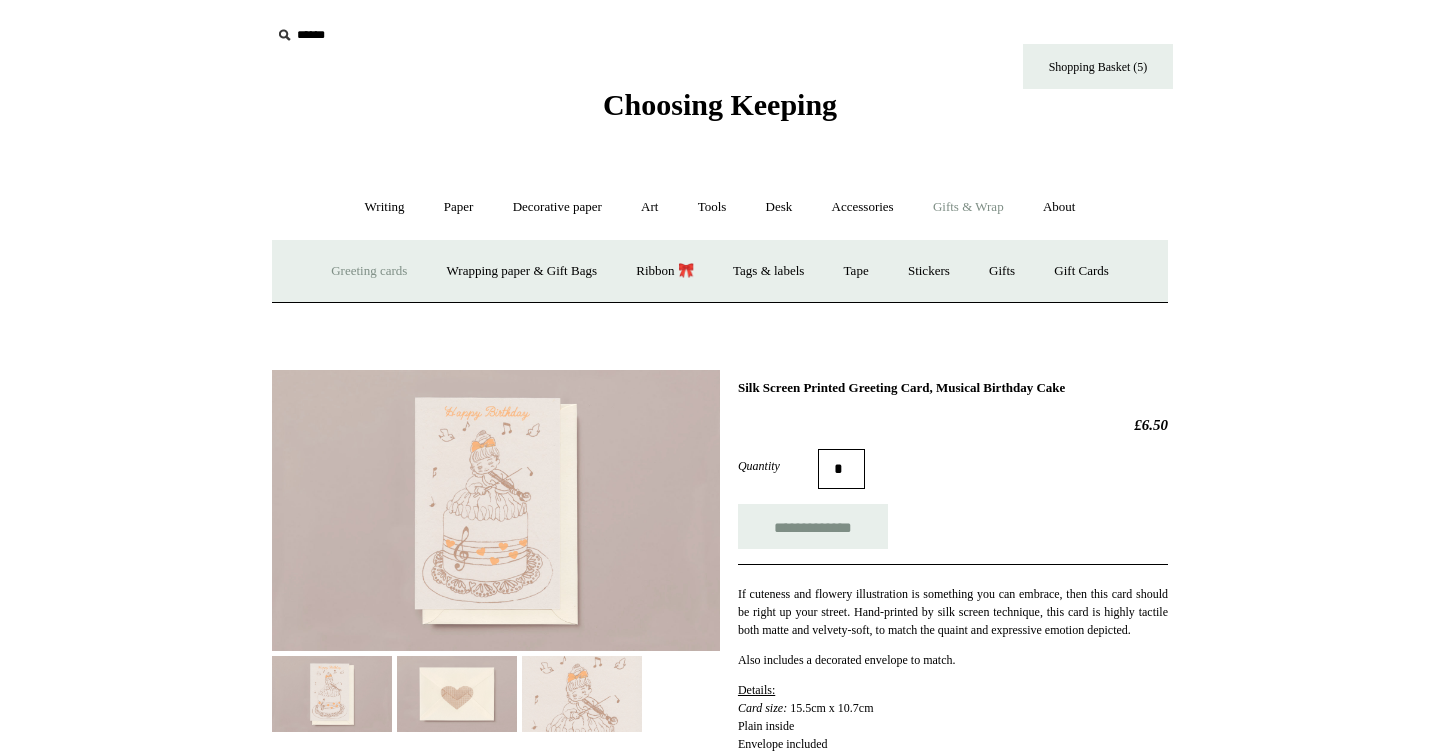 click on "Greeting cards +" at bounding box center (369, 271) 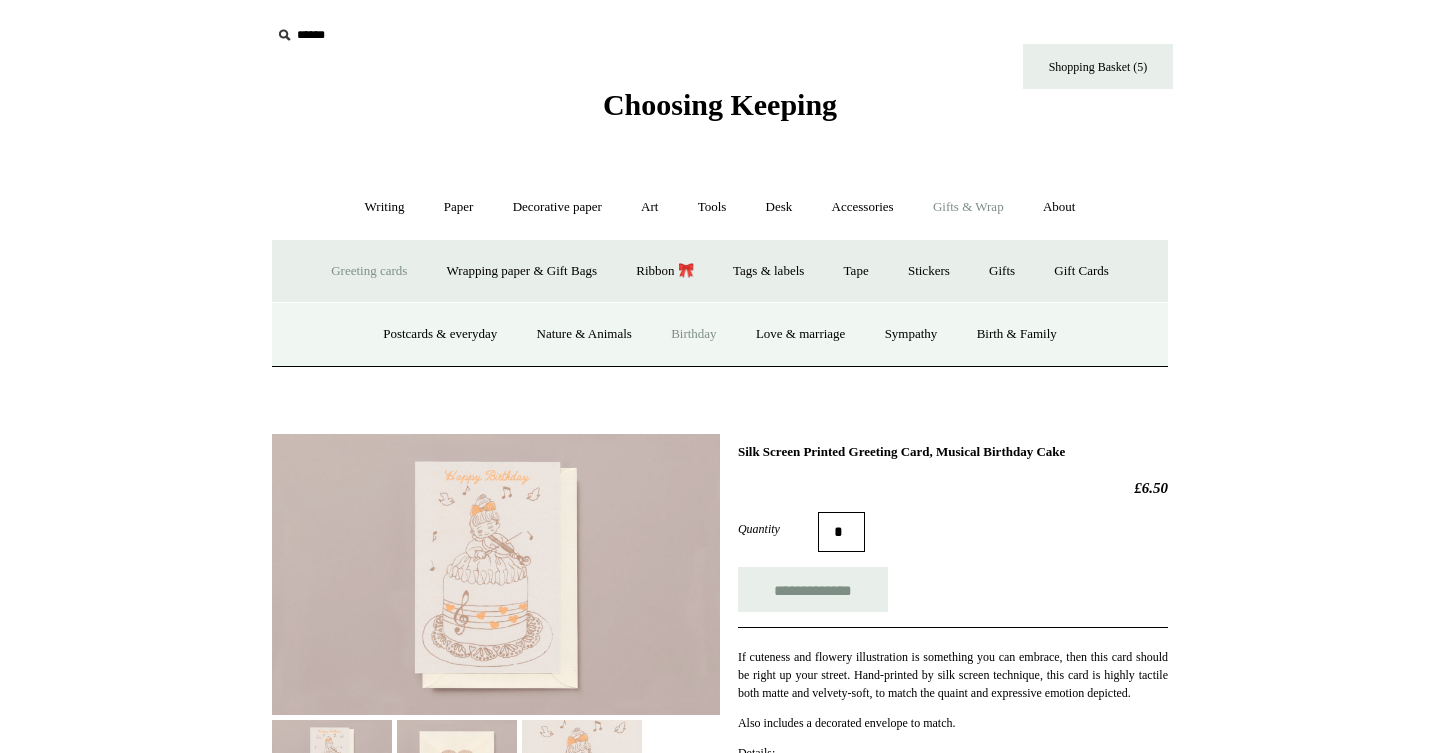 click on "Birthday" at bounding box center (694, 334) 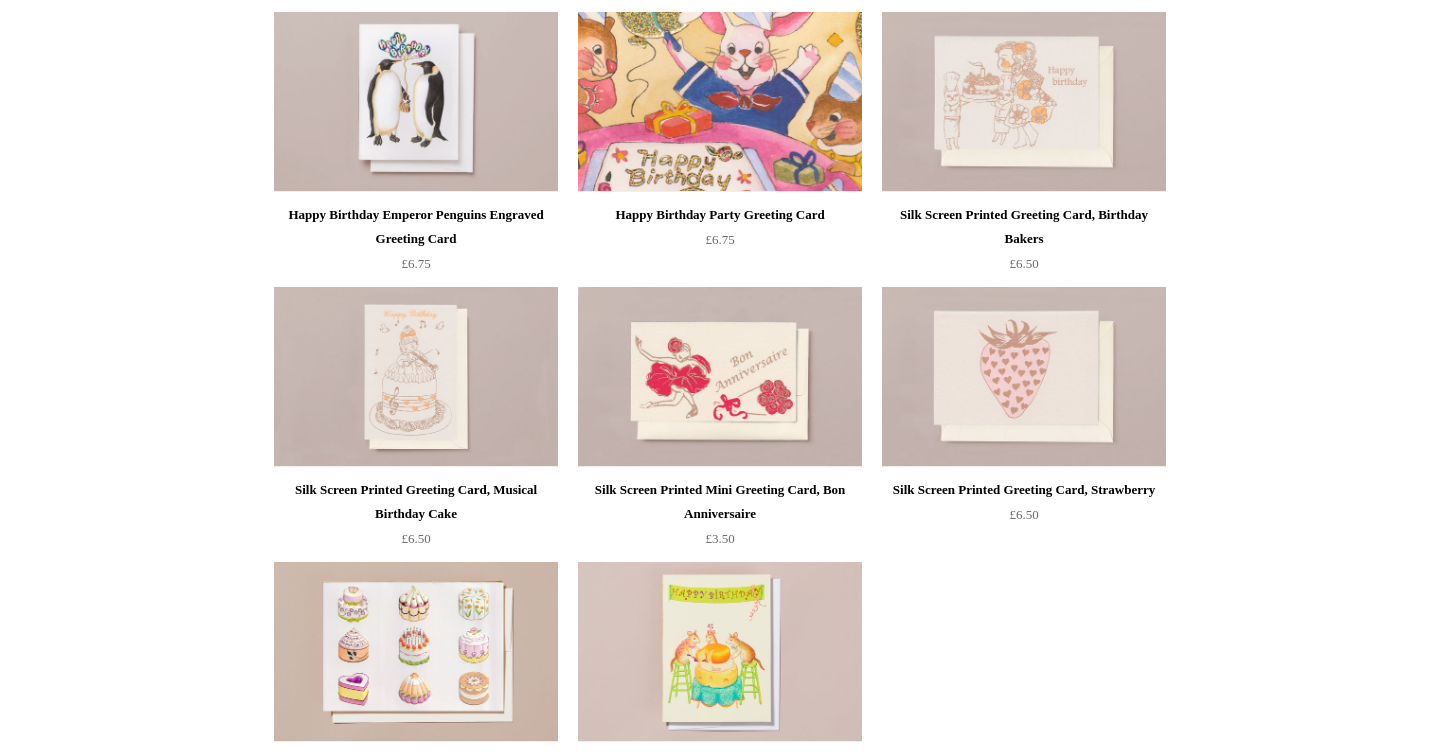 scroll, scrollTop: 528, scrollLeft: 0, axis: vertical 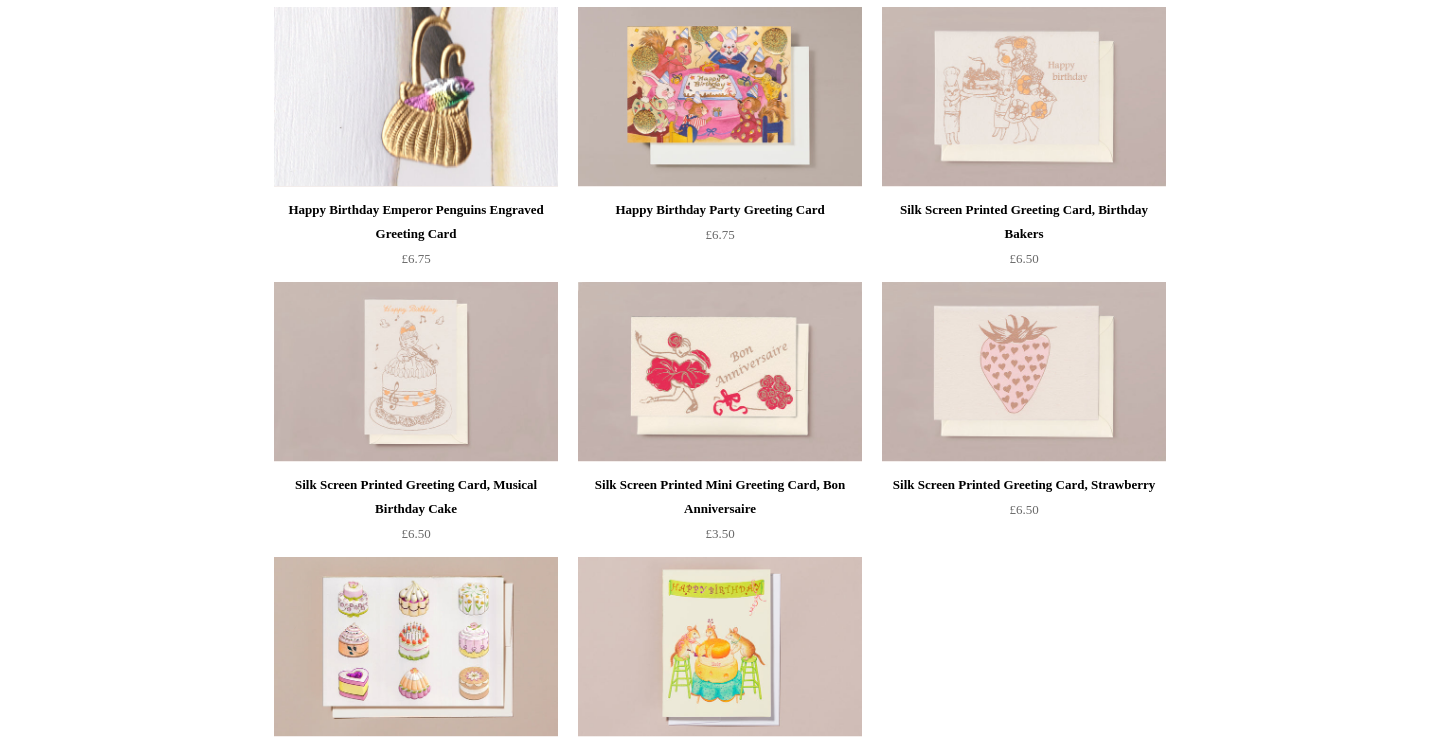 click at bounding box center (416, 97) 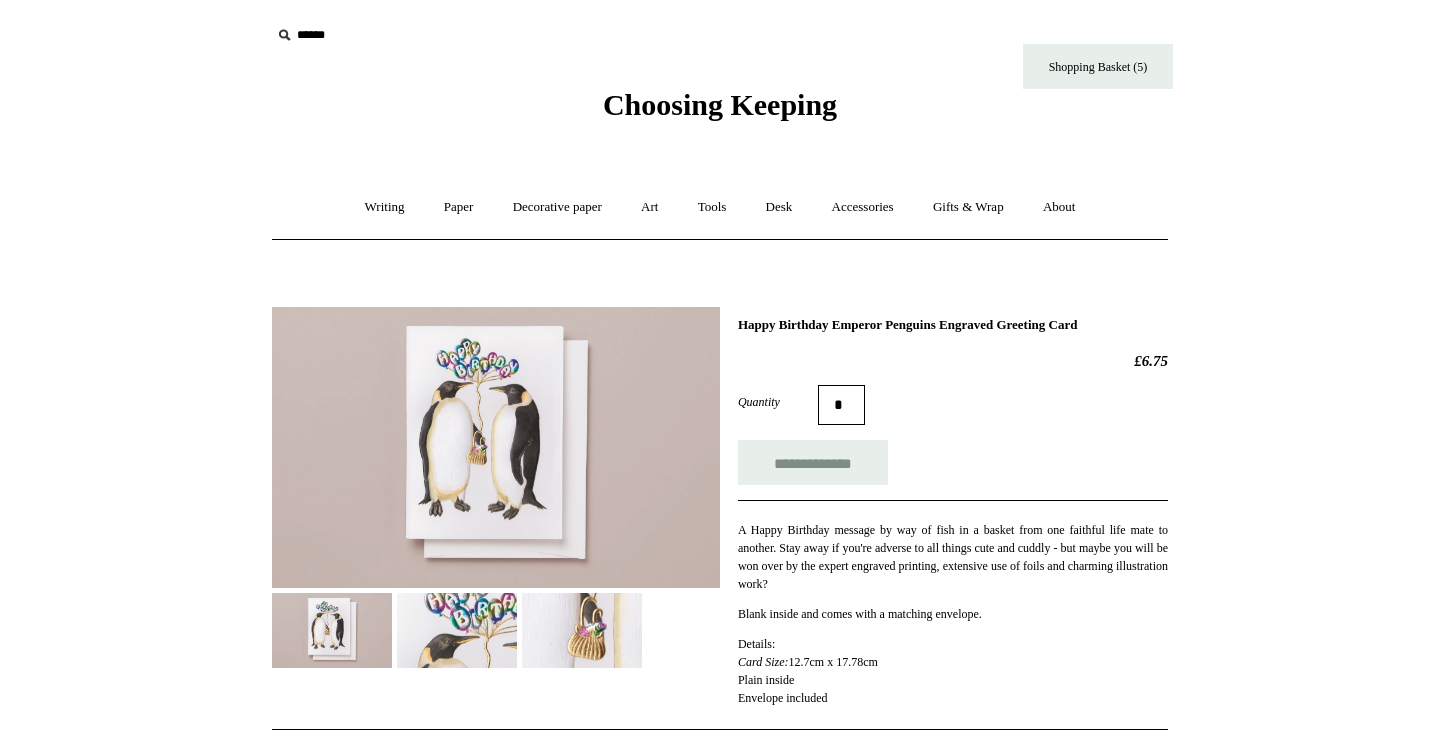 scroll, scrollTop: 0, scrollLeft: 0, axis: both 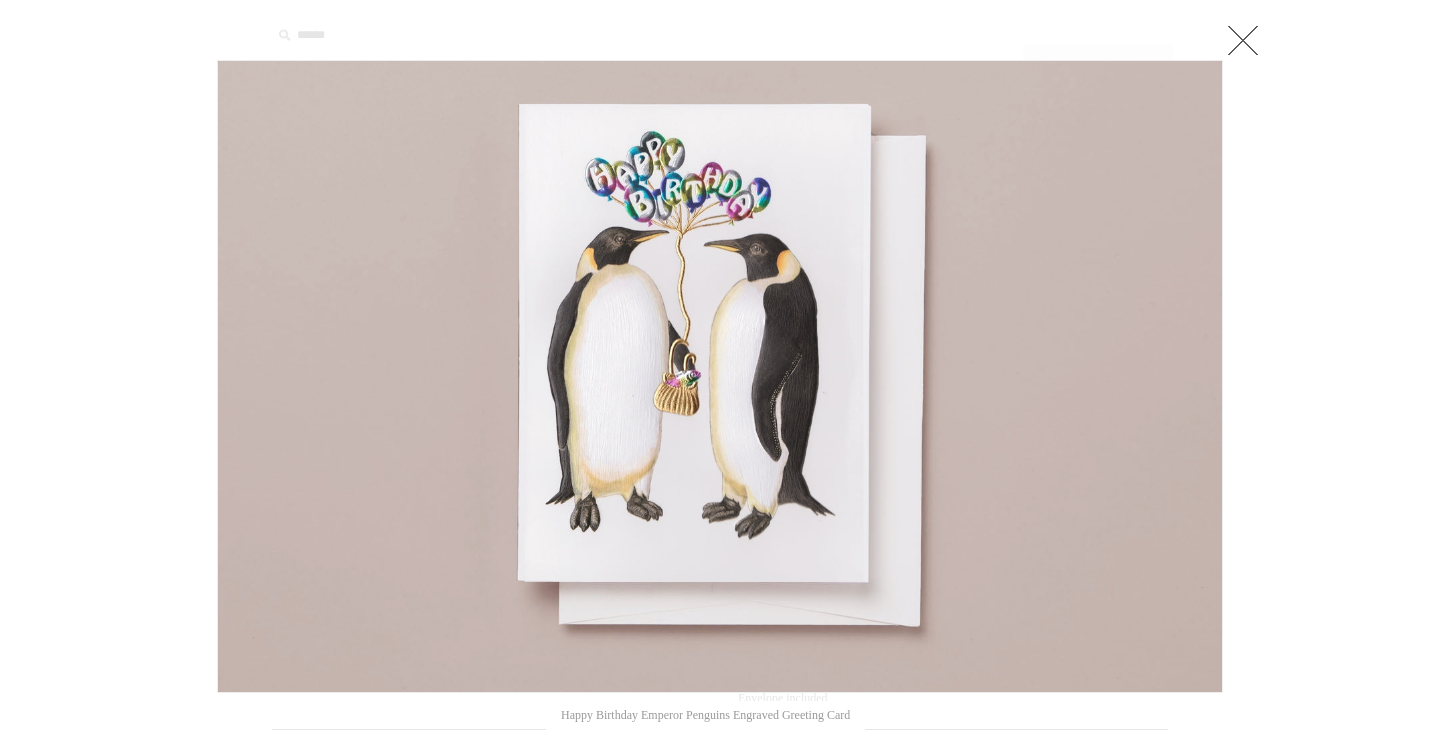 click at bounding box center (393, 376) 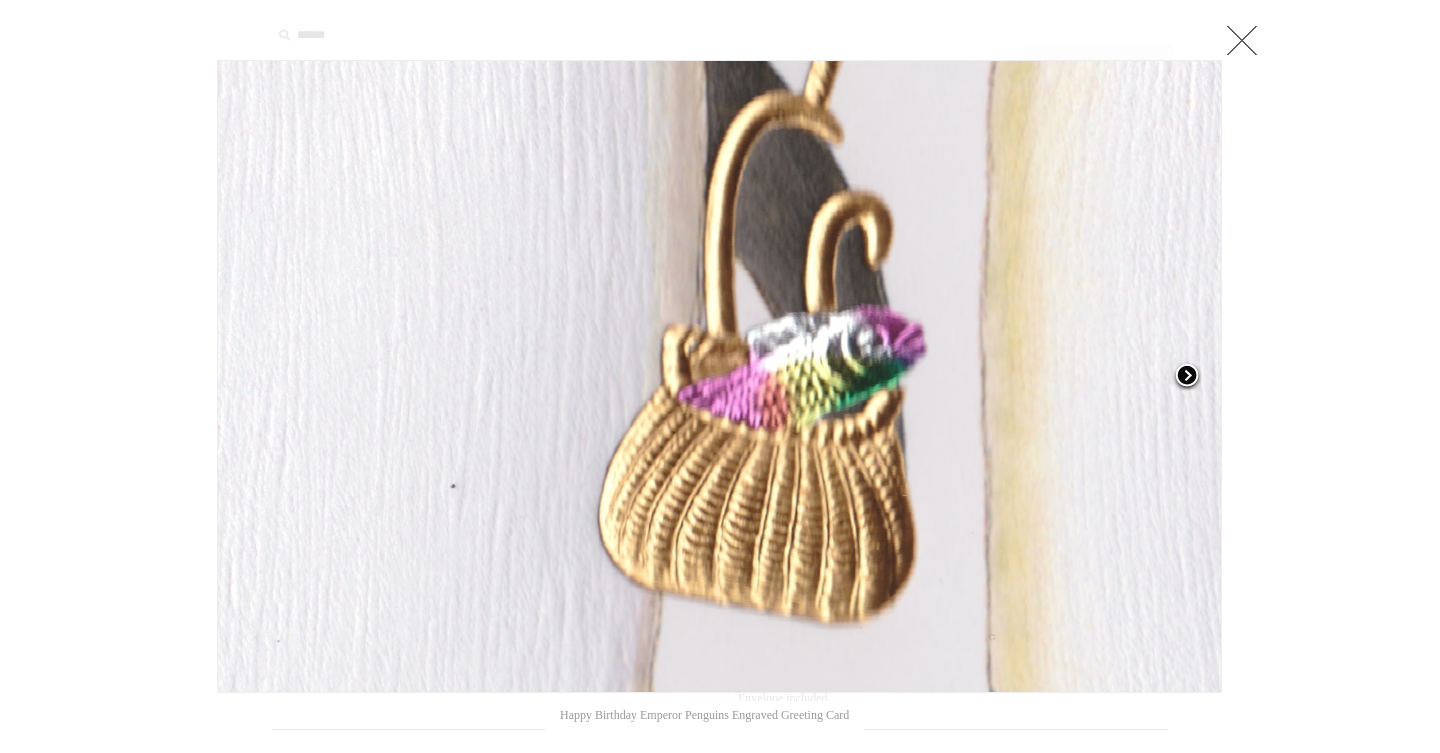 scroll, scrollTop: 0, scrollLeft: 0, axis: both 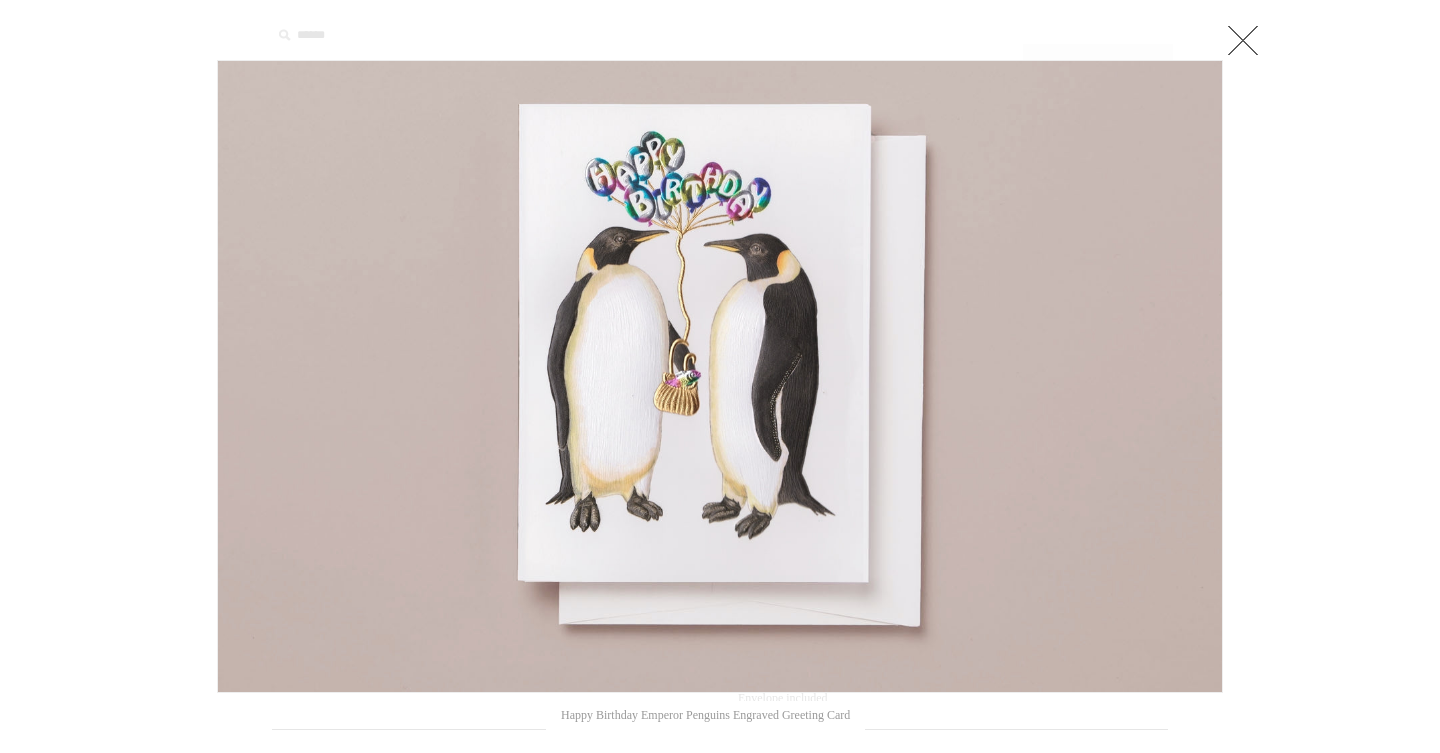 click at bounding box center [1243, 40] 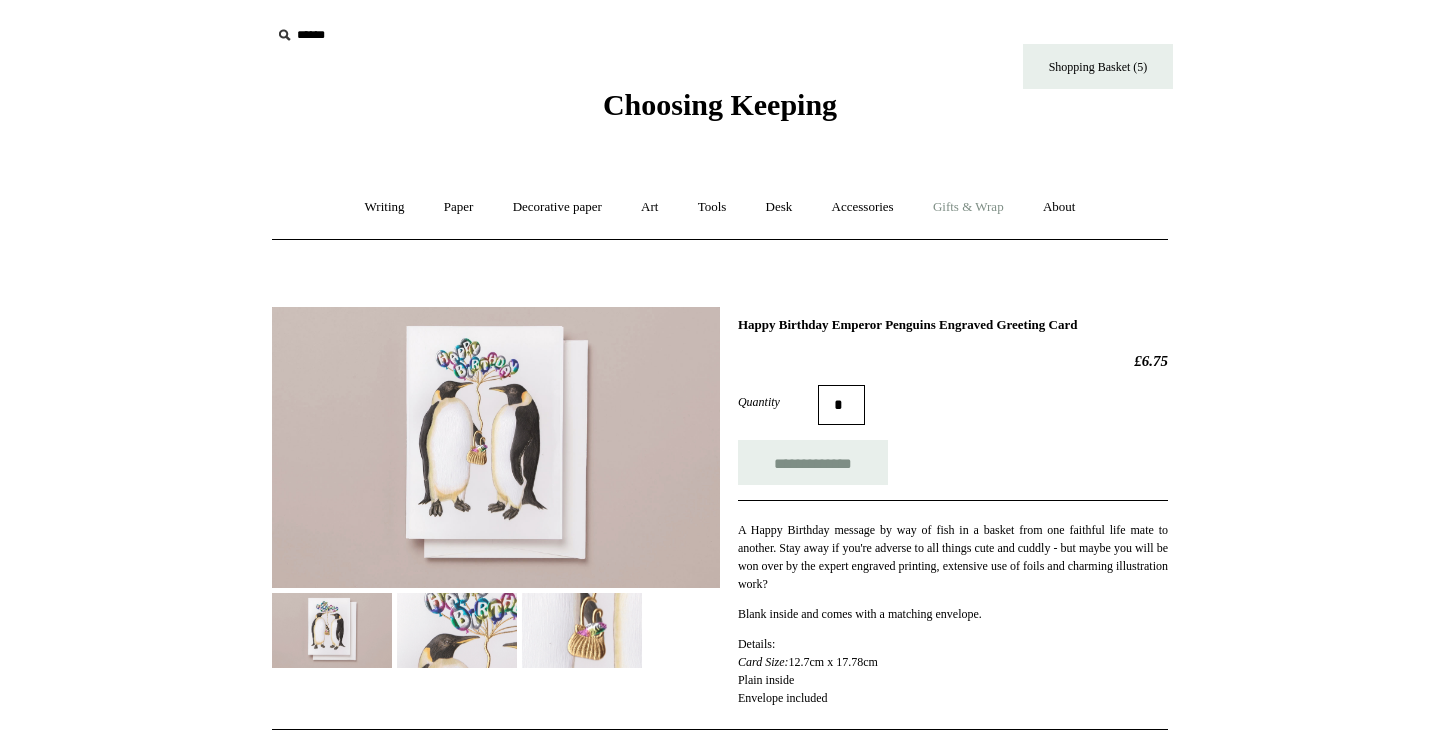 click on "Gifts & Wrap +" at bounding box center [968, 207] 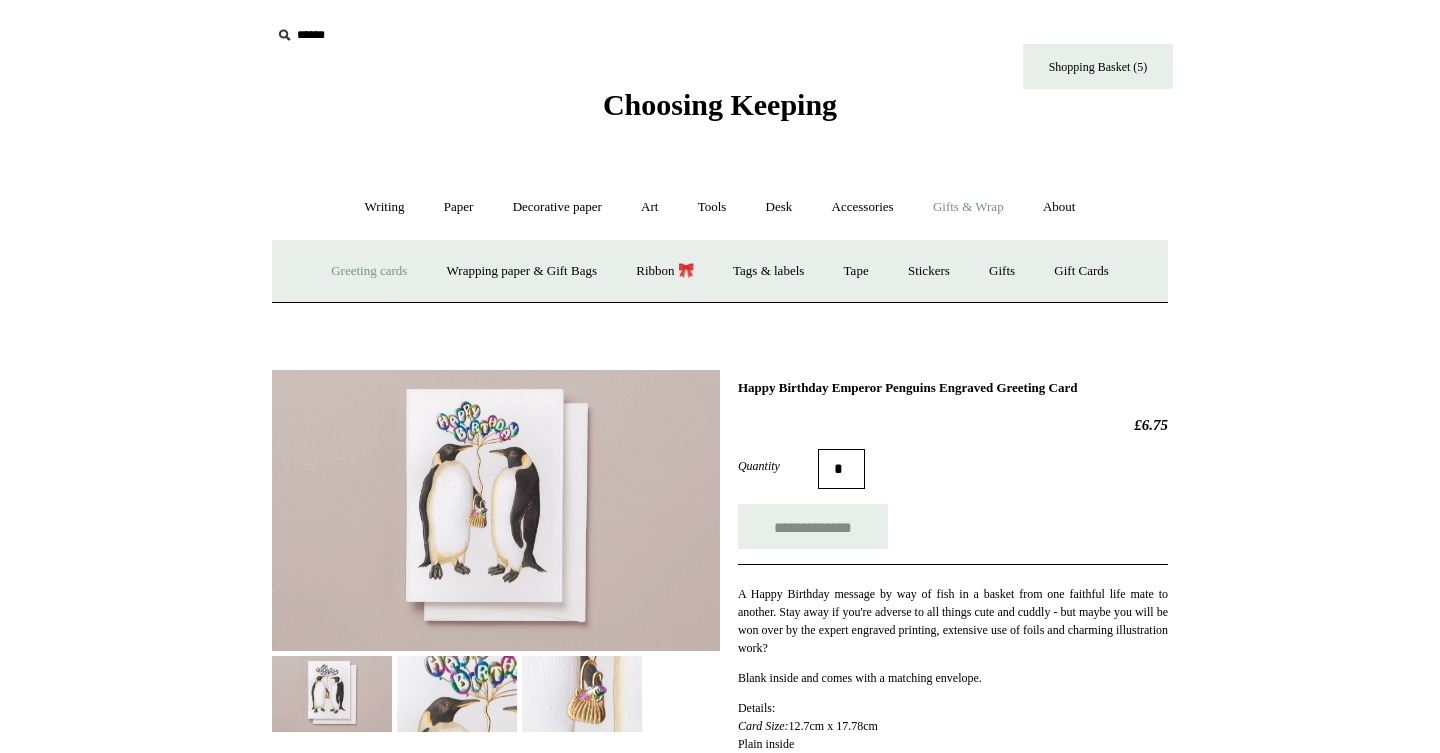 click on "Greeting cards +" at bounding box center [369, 271] 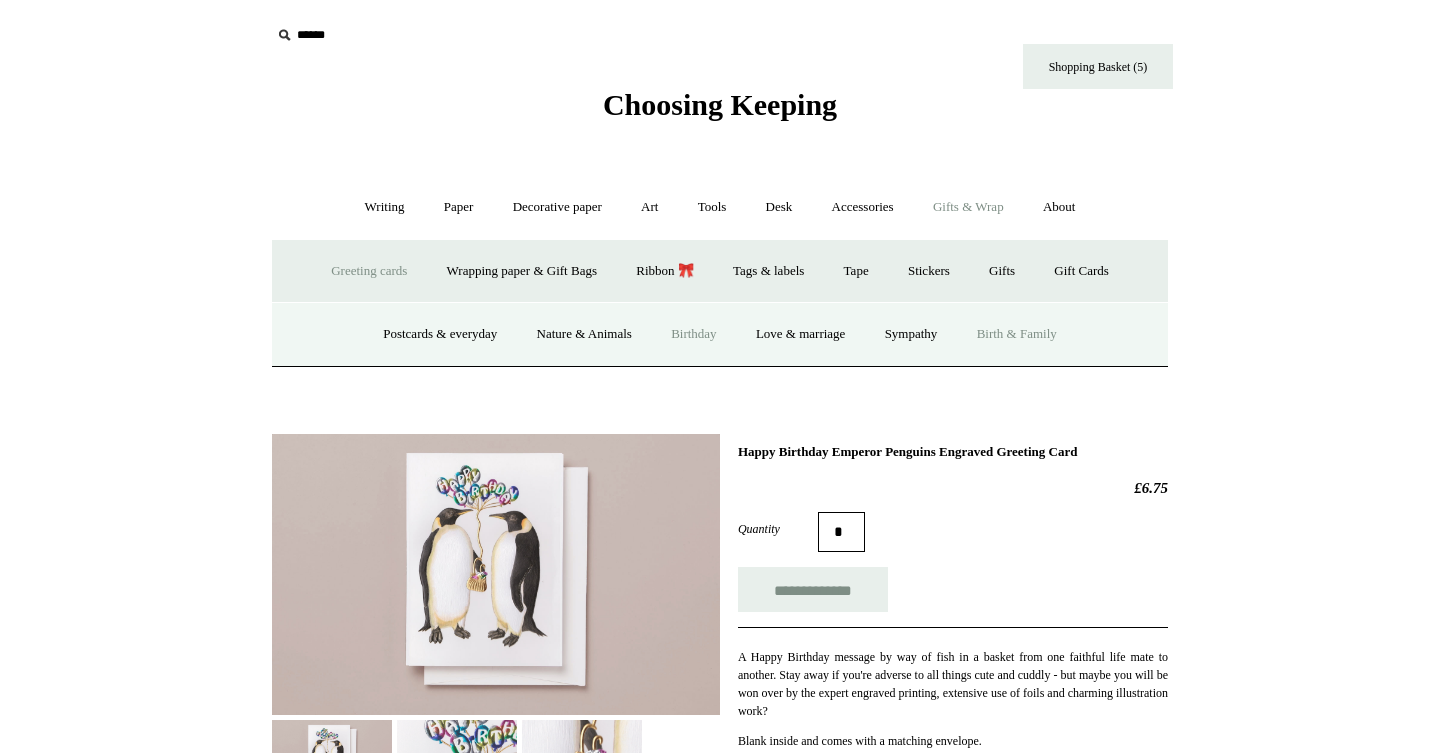click on "Birth & Family" at bounding box center (1017, 334) 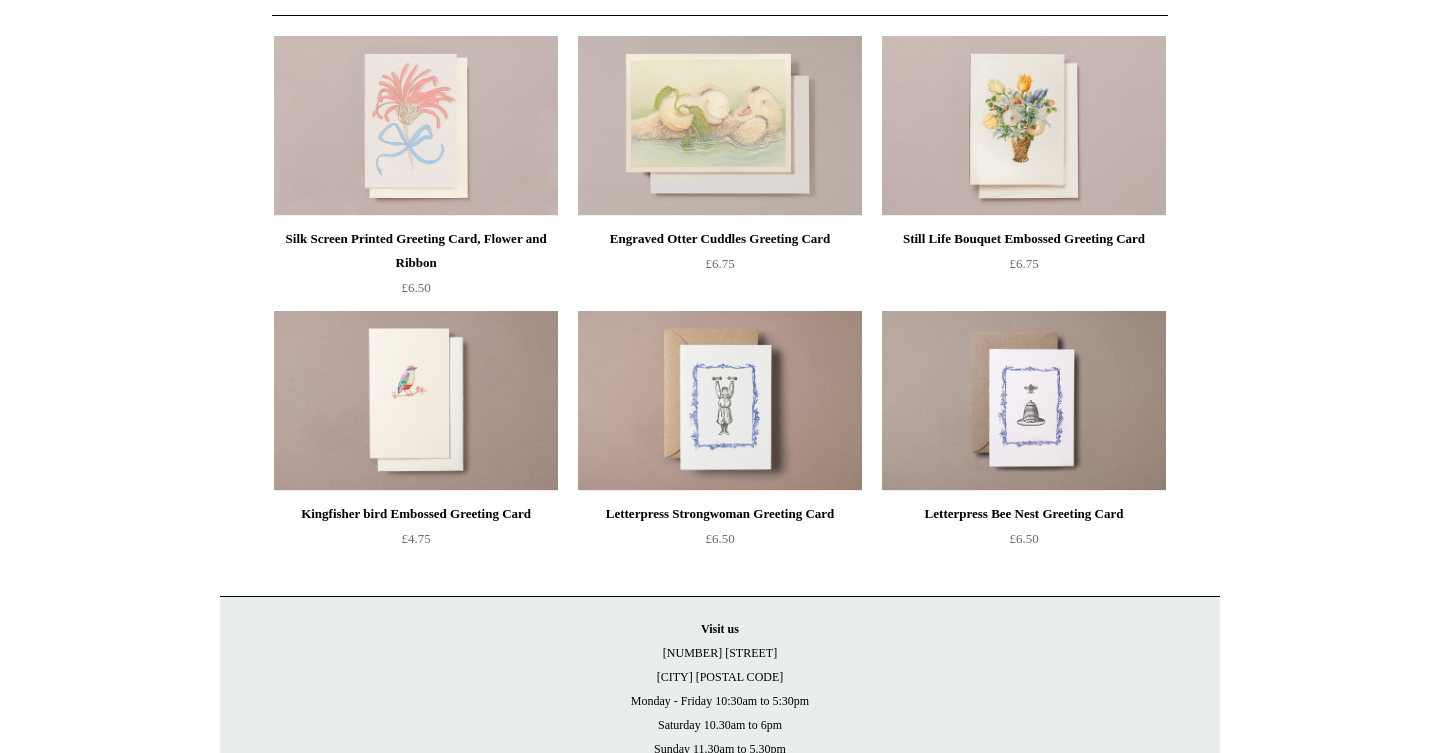 scroll, scrollTop: 233, scrollLeft: 0, axis: vertical 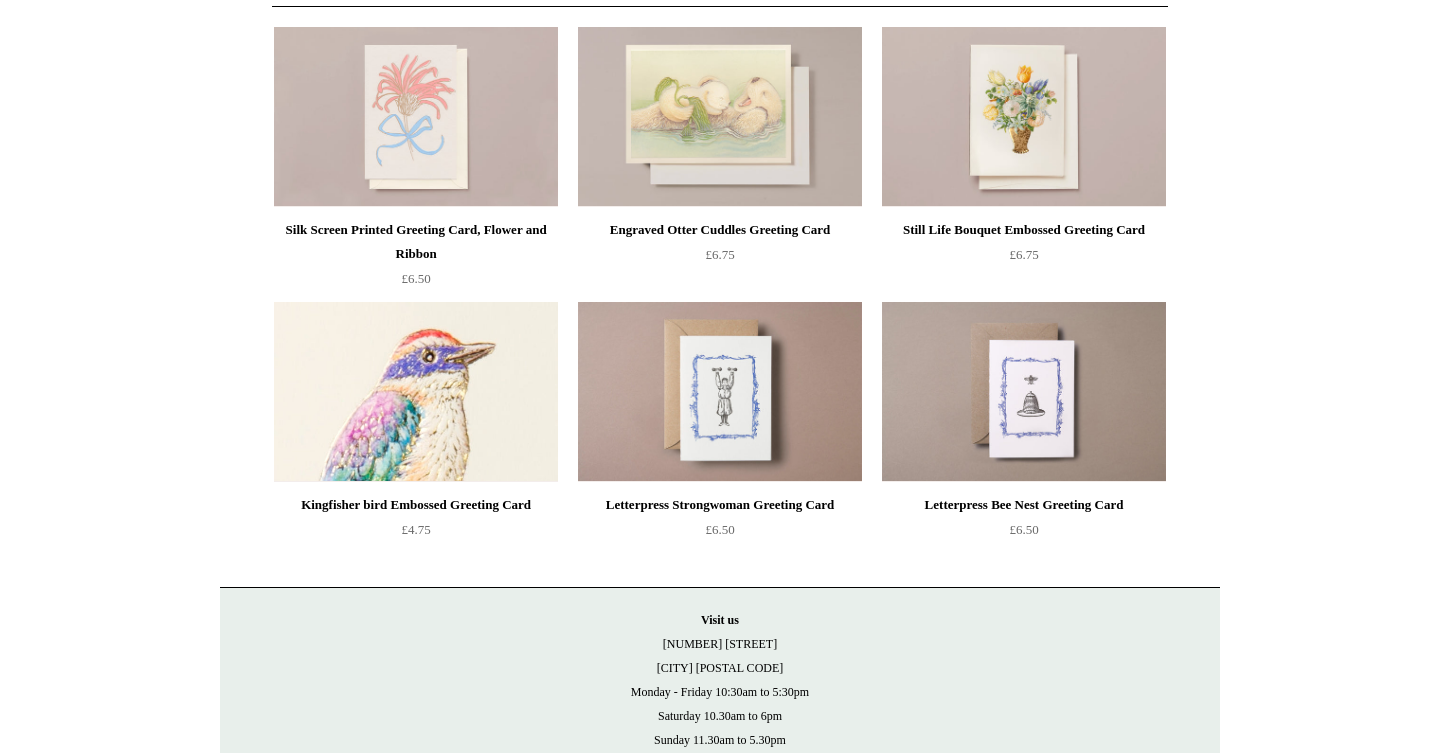 click at bounding box center [416, 392] 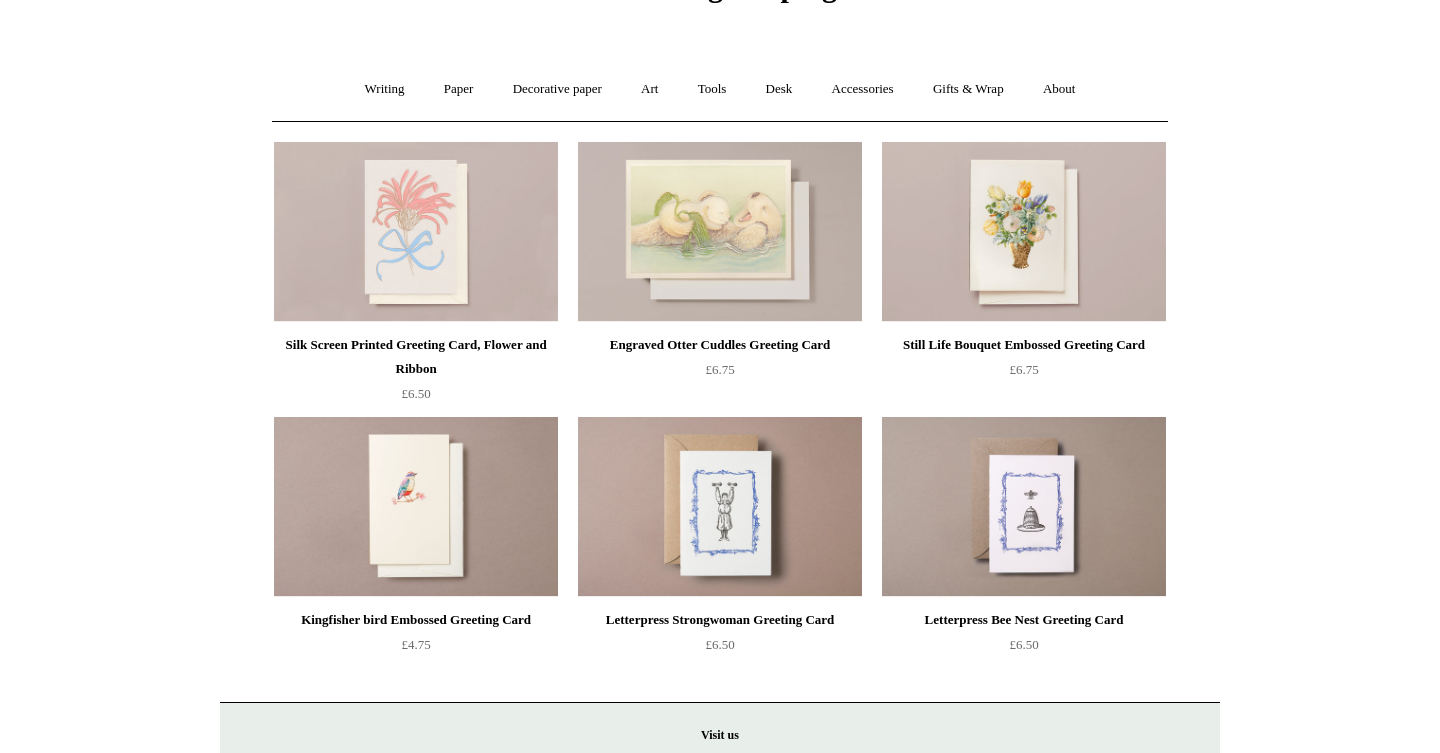 scroll, scrollTop: 105, scrollLeft: 0, axis: vertical 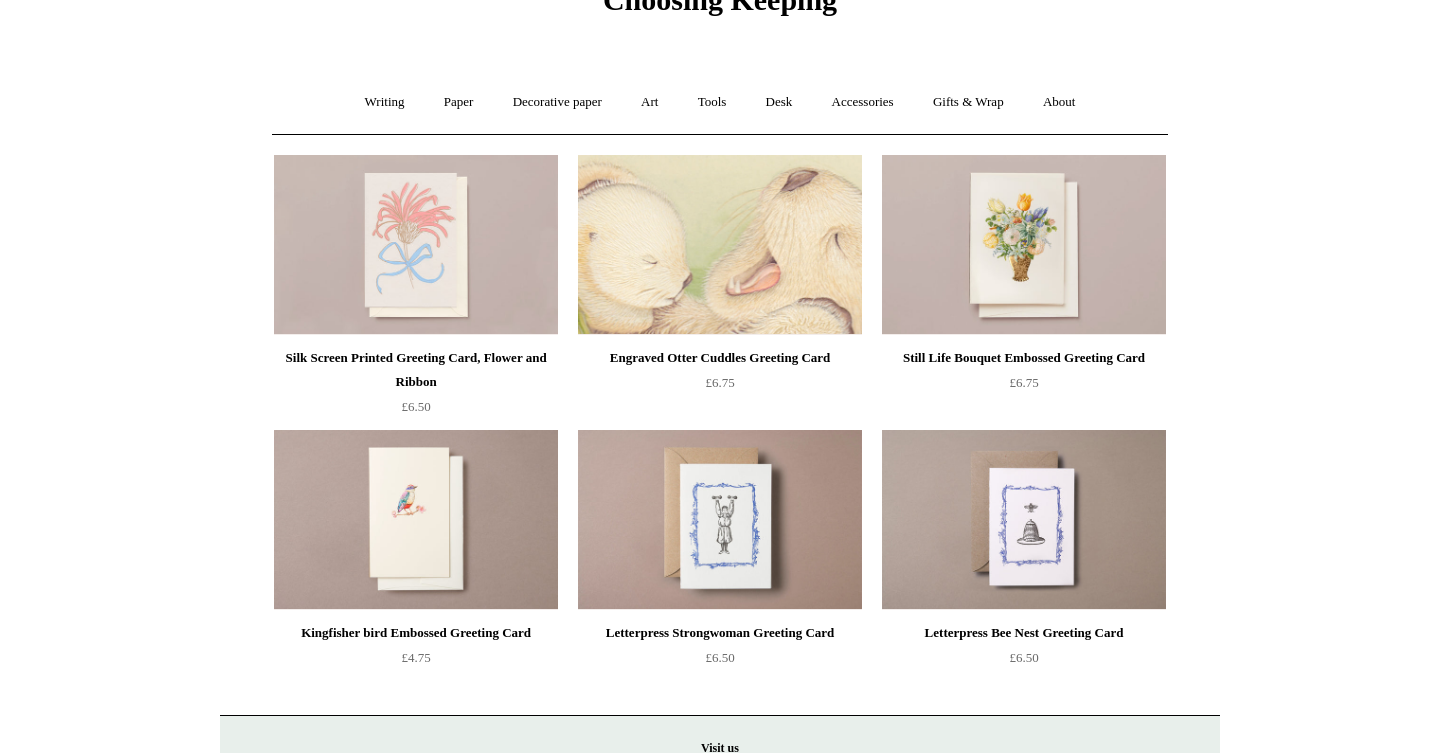click at bounding box center (720, 245) 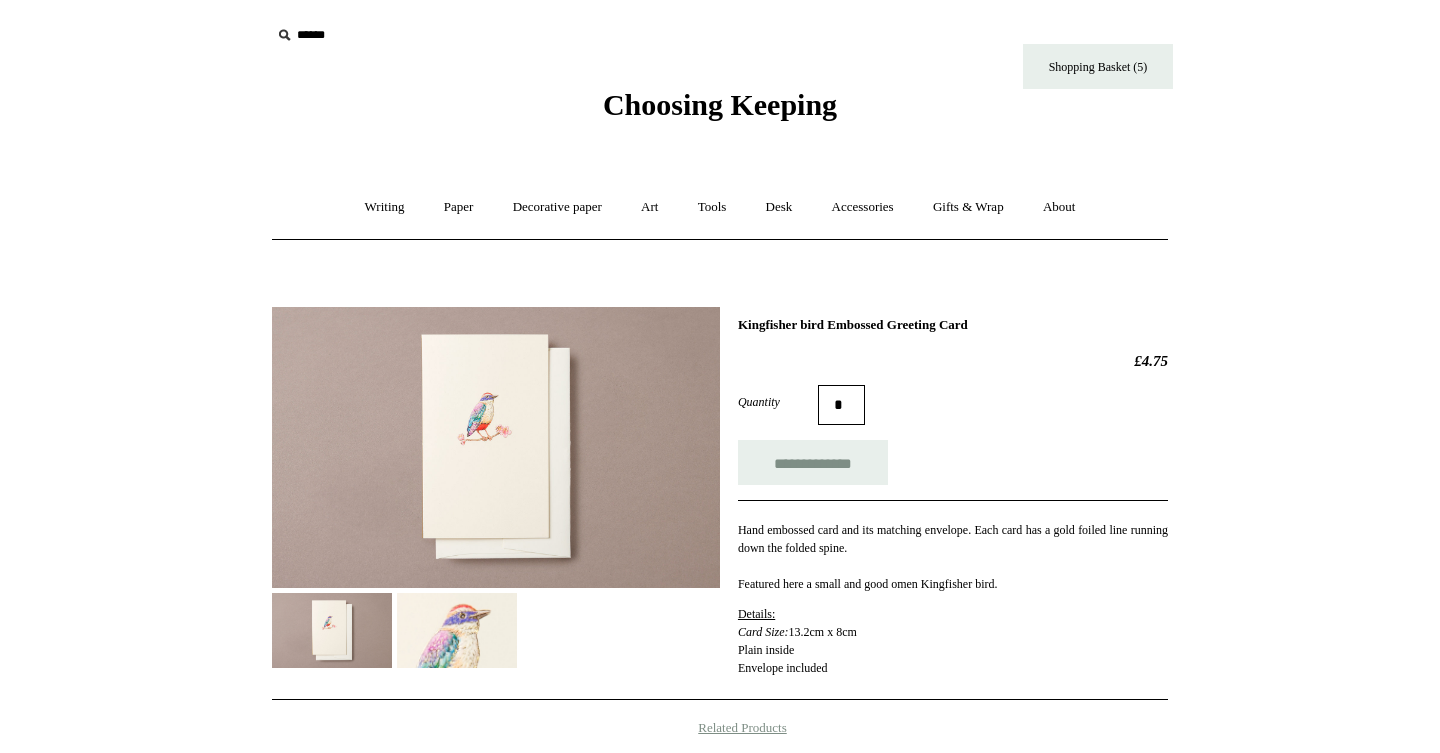scroll, scrollTop: 0, scrollLeft: 0, axis: both 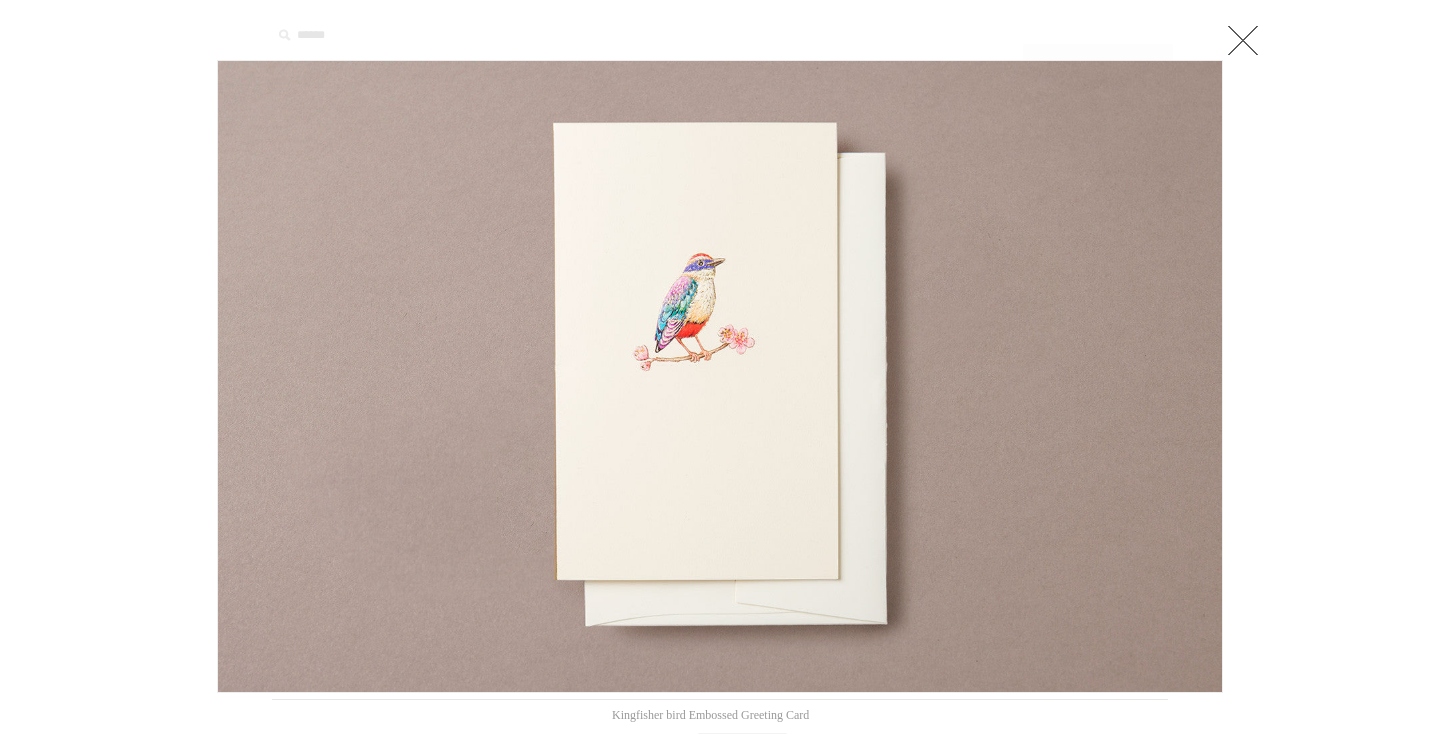 click at bounding box center (720, 376) 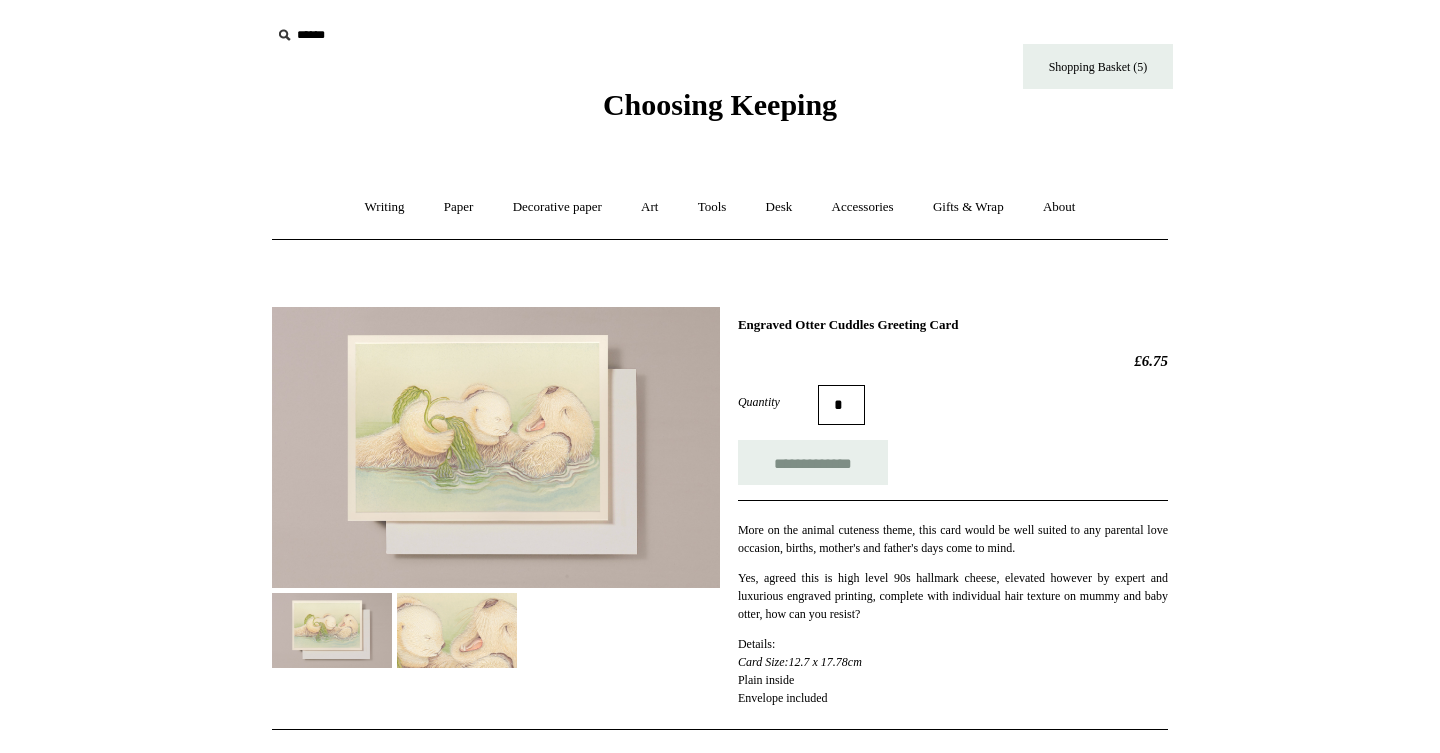 scroll, scrollTop: 0, scrollLeft: 0, axis: both 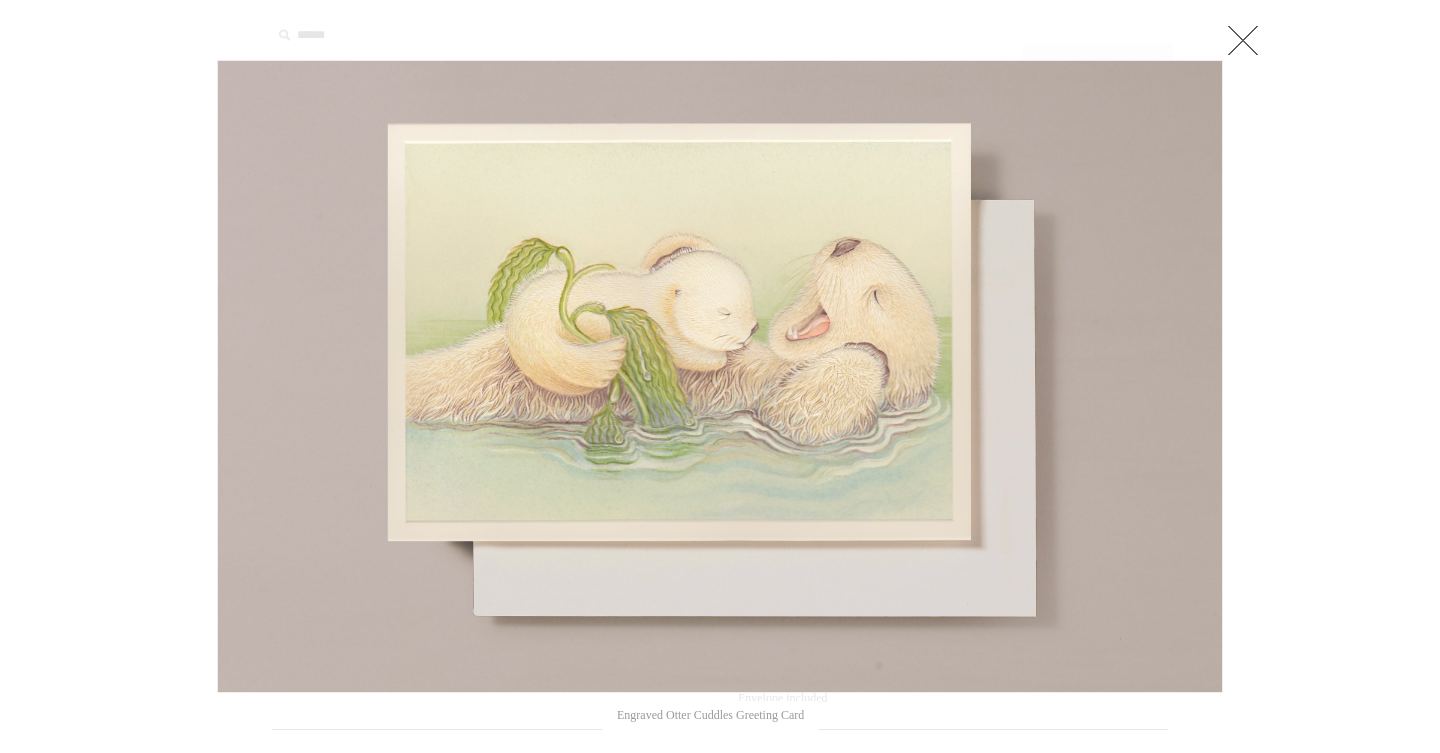 click at bounding box center (1243, 40) 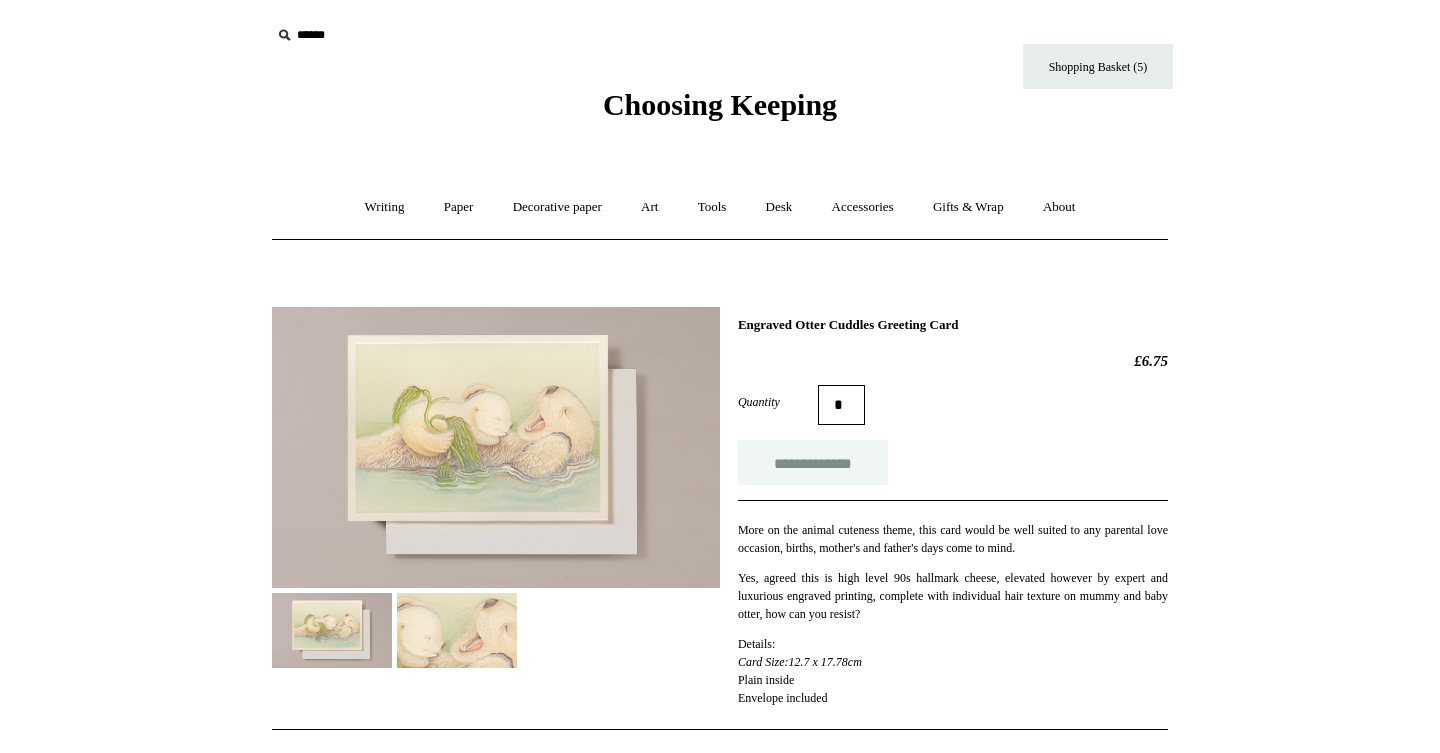 click on "**********" at bounding box center (813, 462) 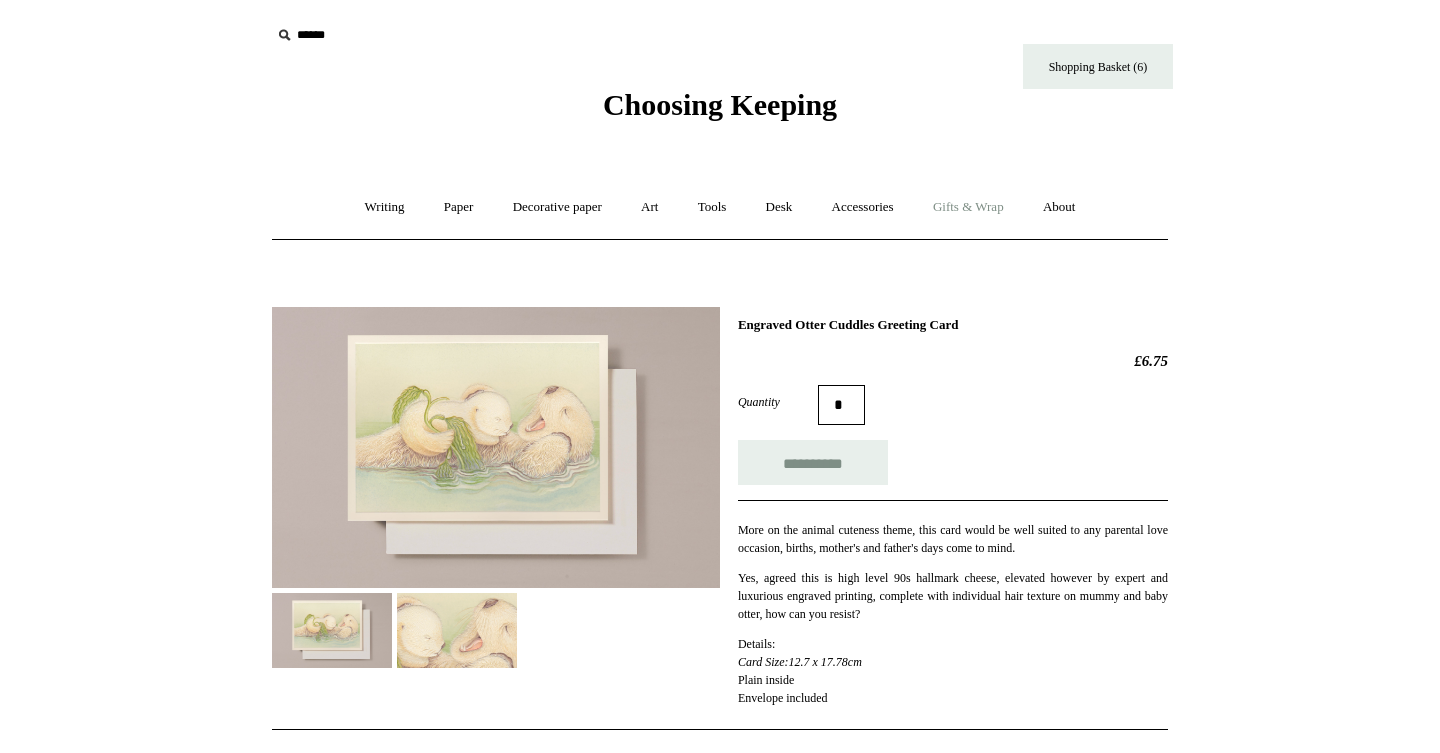 click on "Gifts & Wrap +" at bounding box center (968, 207) 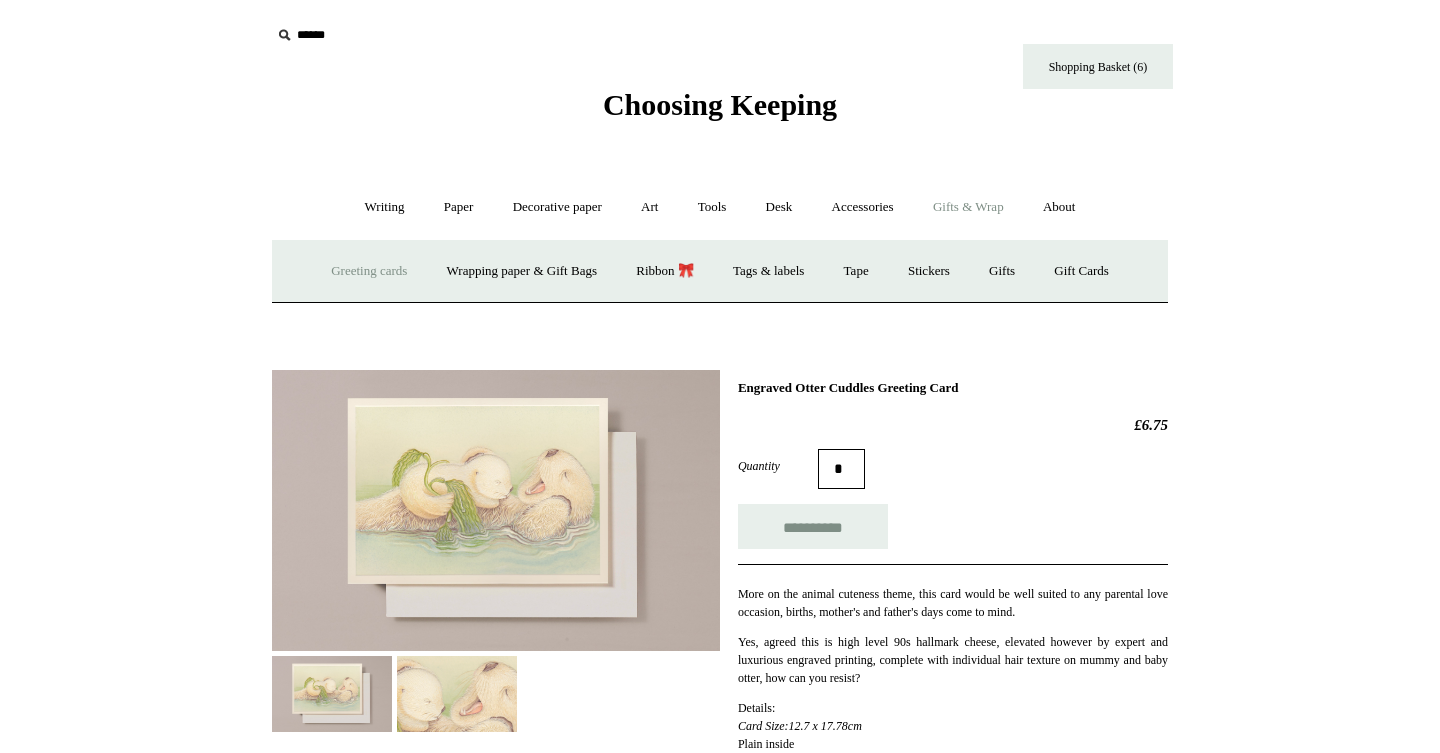 click on "Greeting cards +" at bounding box center [369, 271] 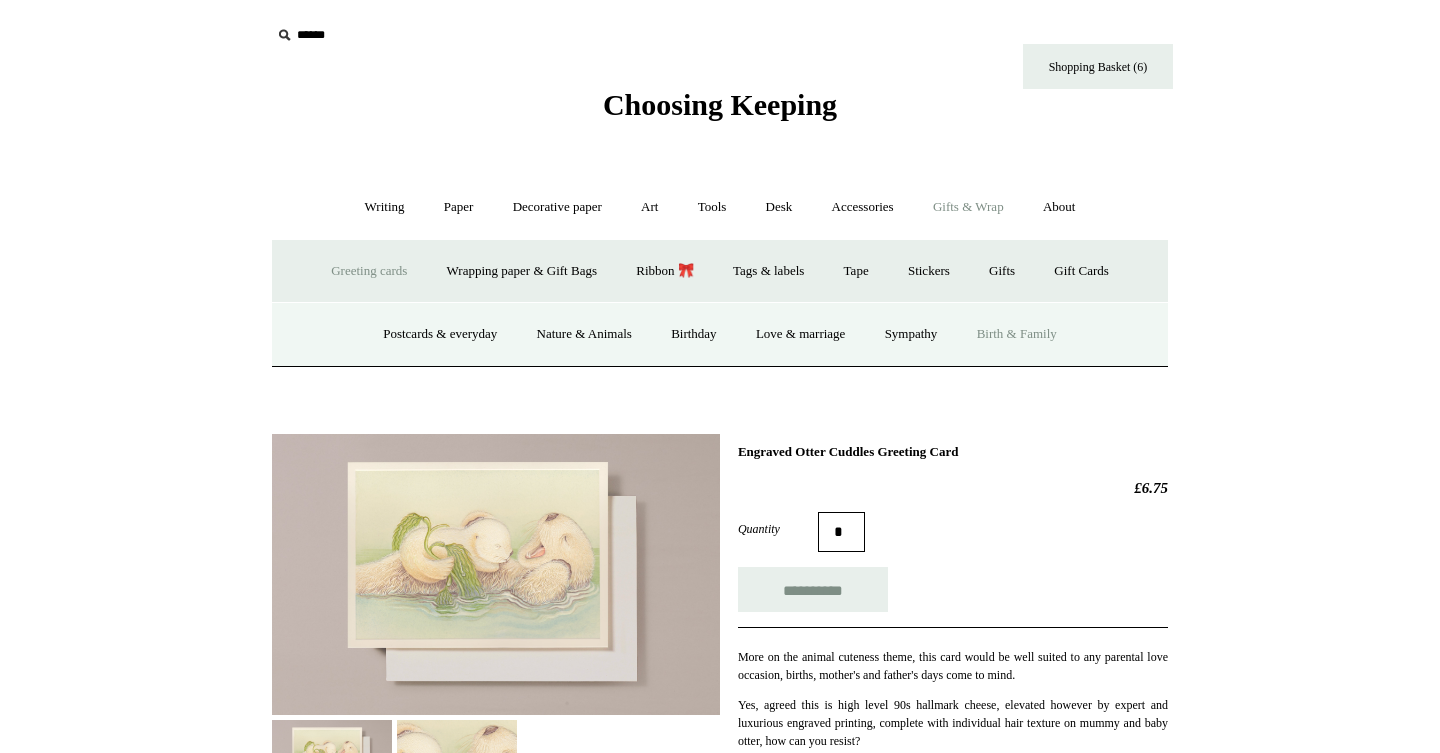 type on "**********" 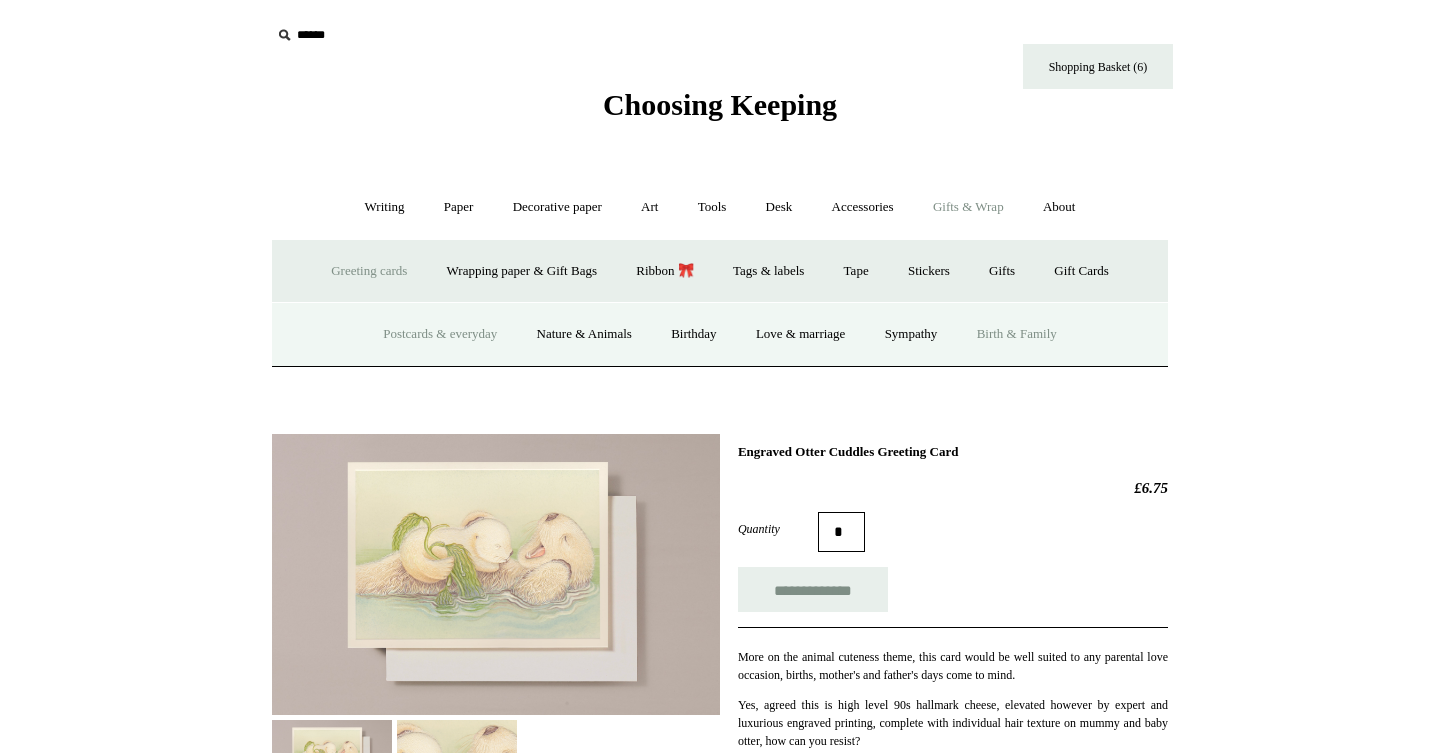 click on "Postcards & everyday" at bounding box center [440, 334] 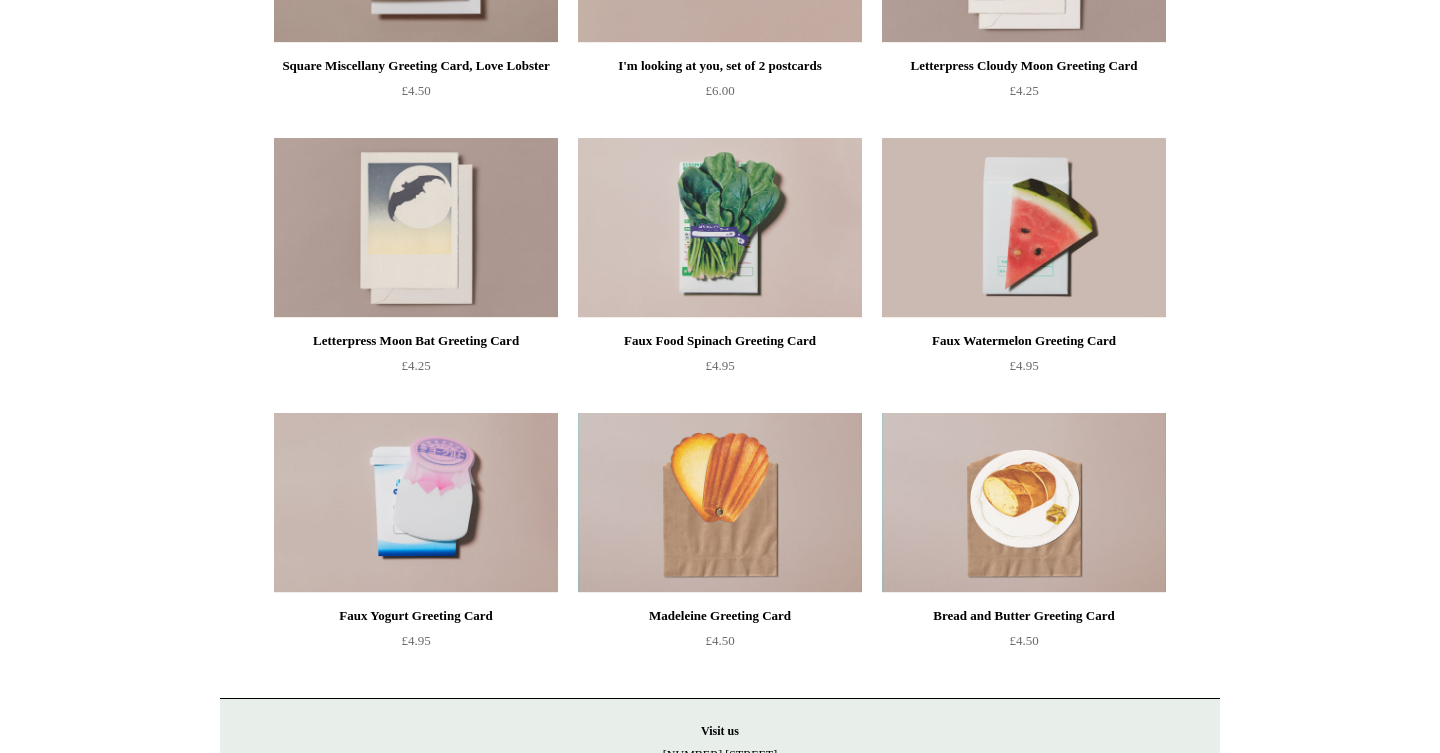 scroll, scrollTop: 1510, scrollLeft: 0, axis: vertical 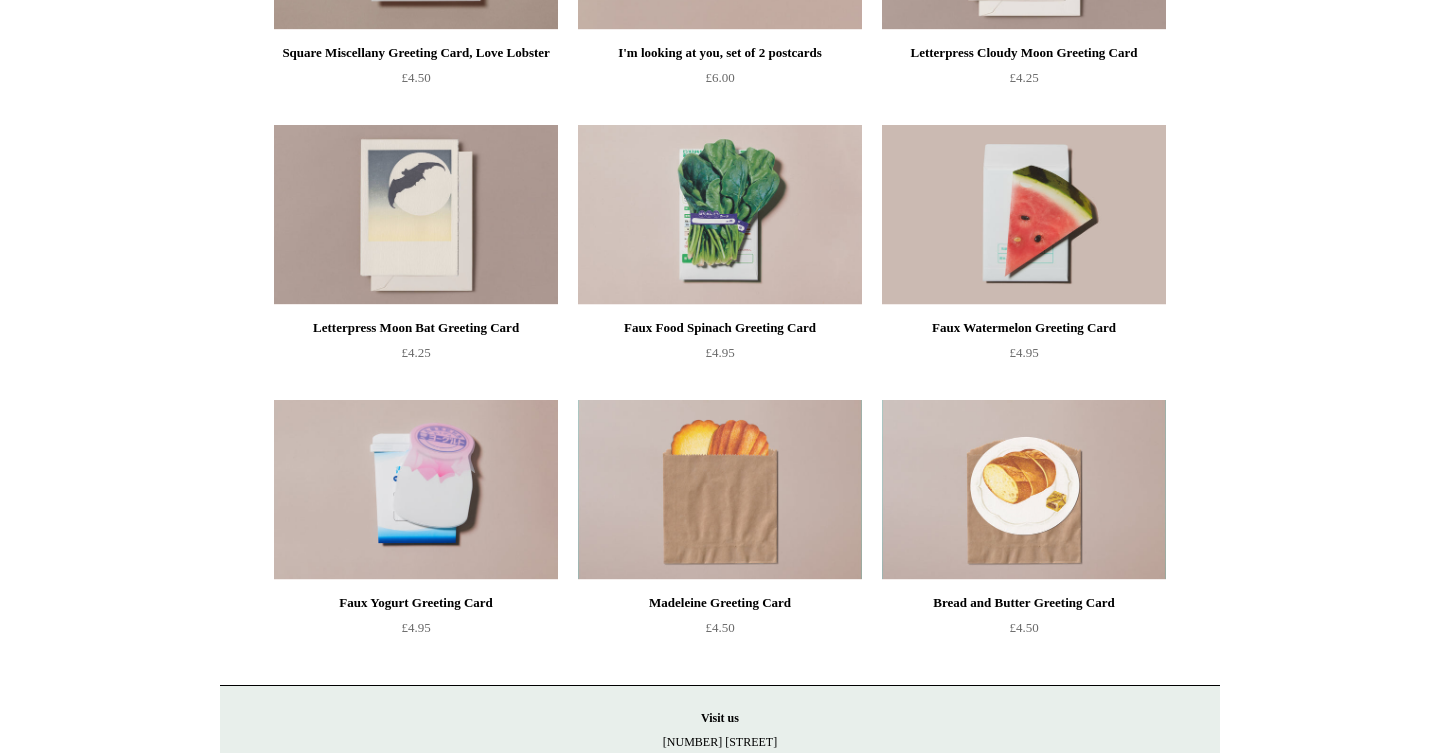 click at bounding box center (720, 490) 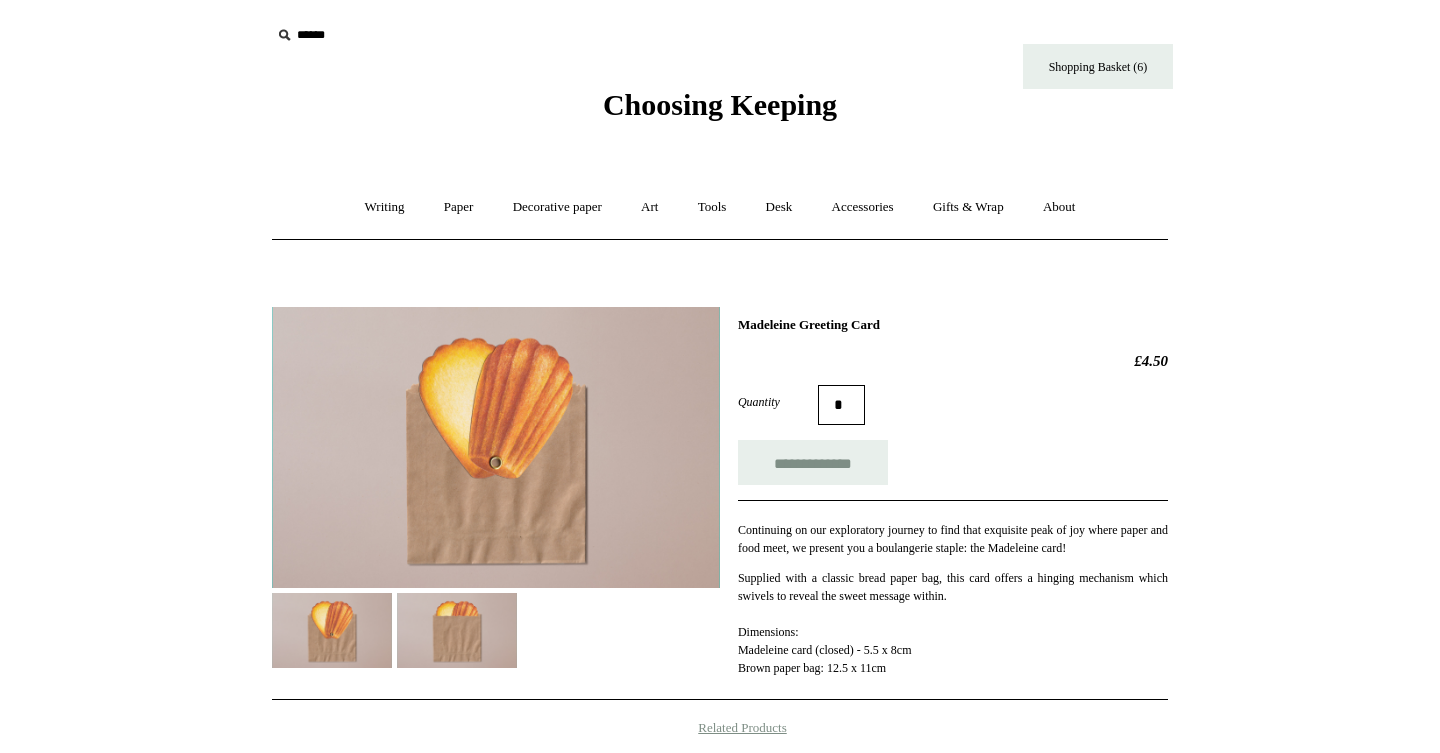 scroll, scrollTop: 0, scrollLeft: 0, axis: both 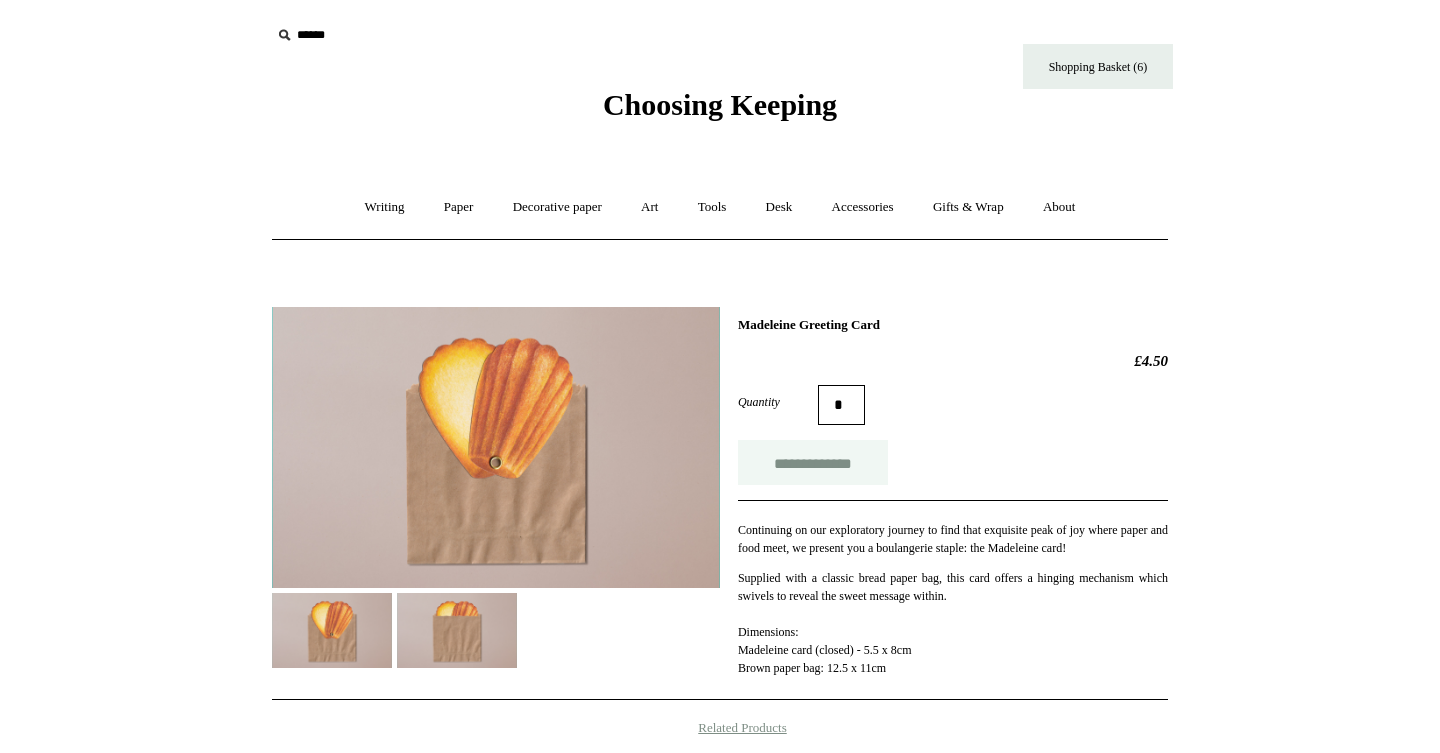 click on "**********" at bounding box center (813, 462) 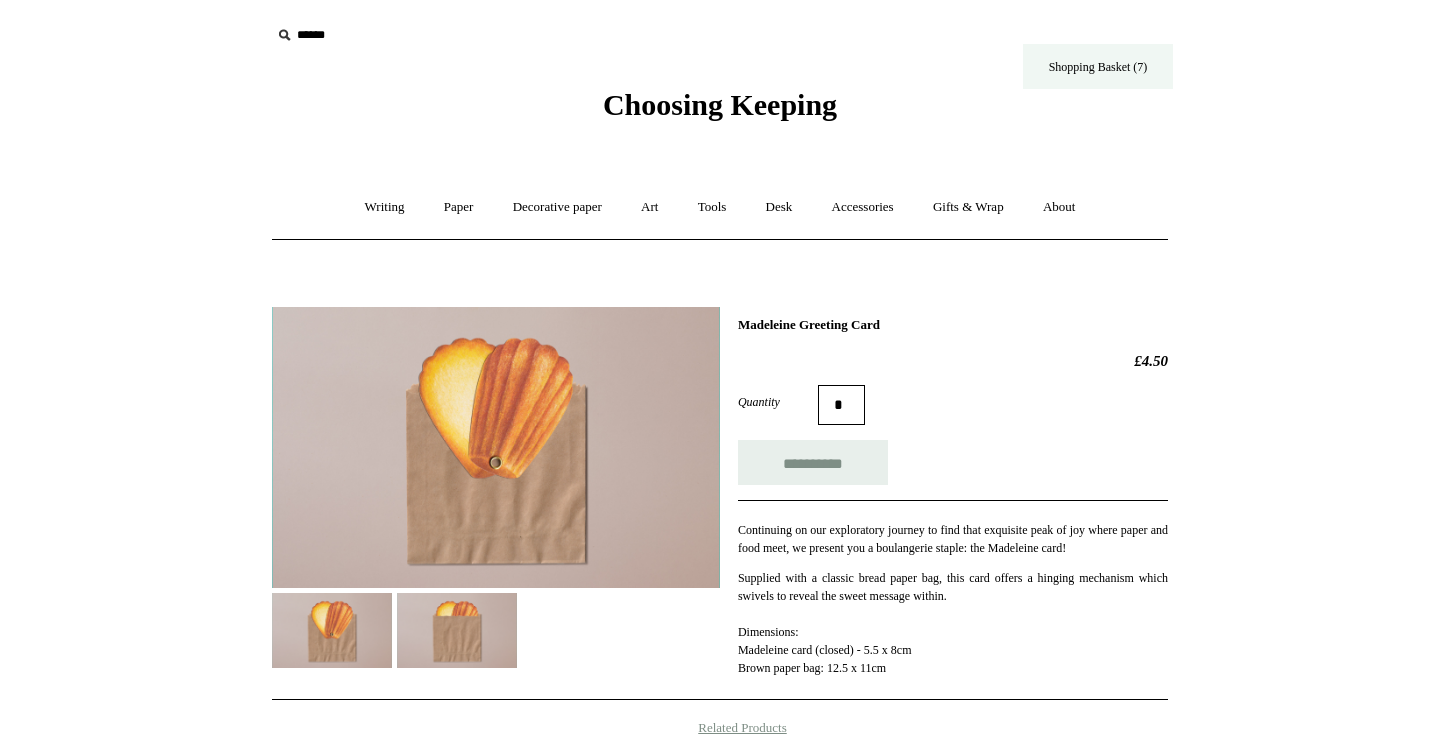 click on "Shopping Basket (7)" at bounding box center [1098, 66] 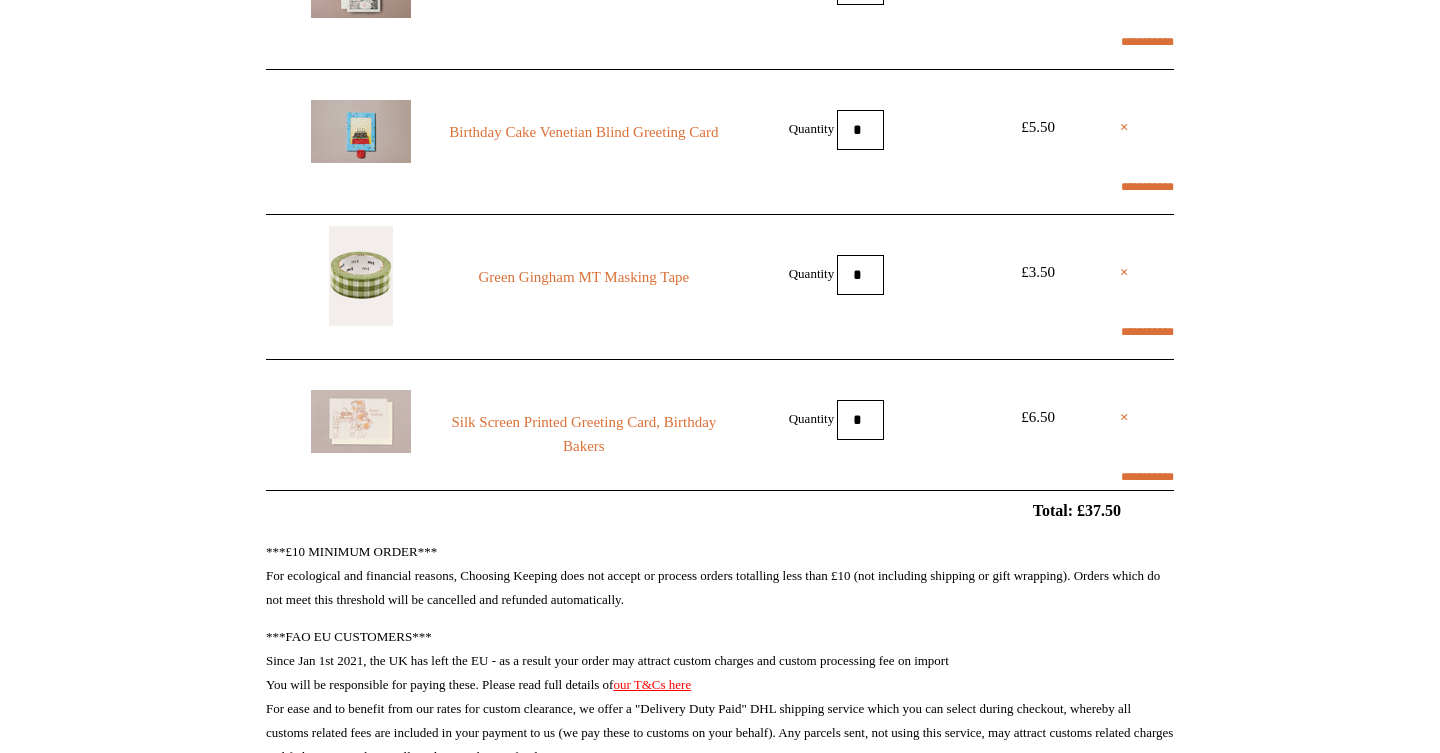 scroll, scrollTop: 764, scrollLeft: 0, axis: vertical 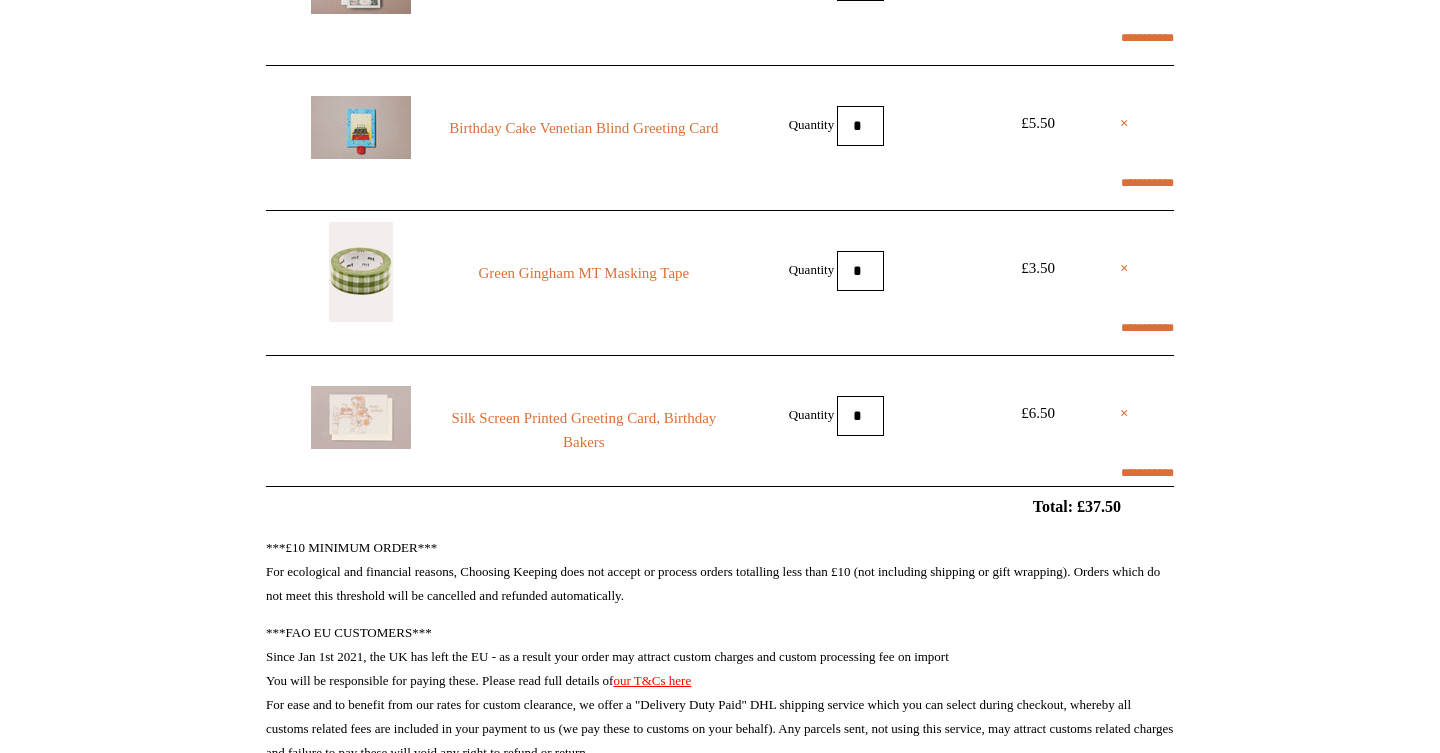 select on "**********" 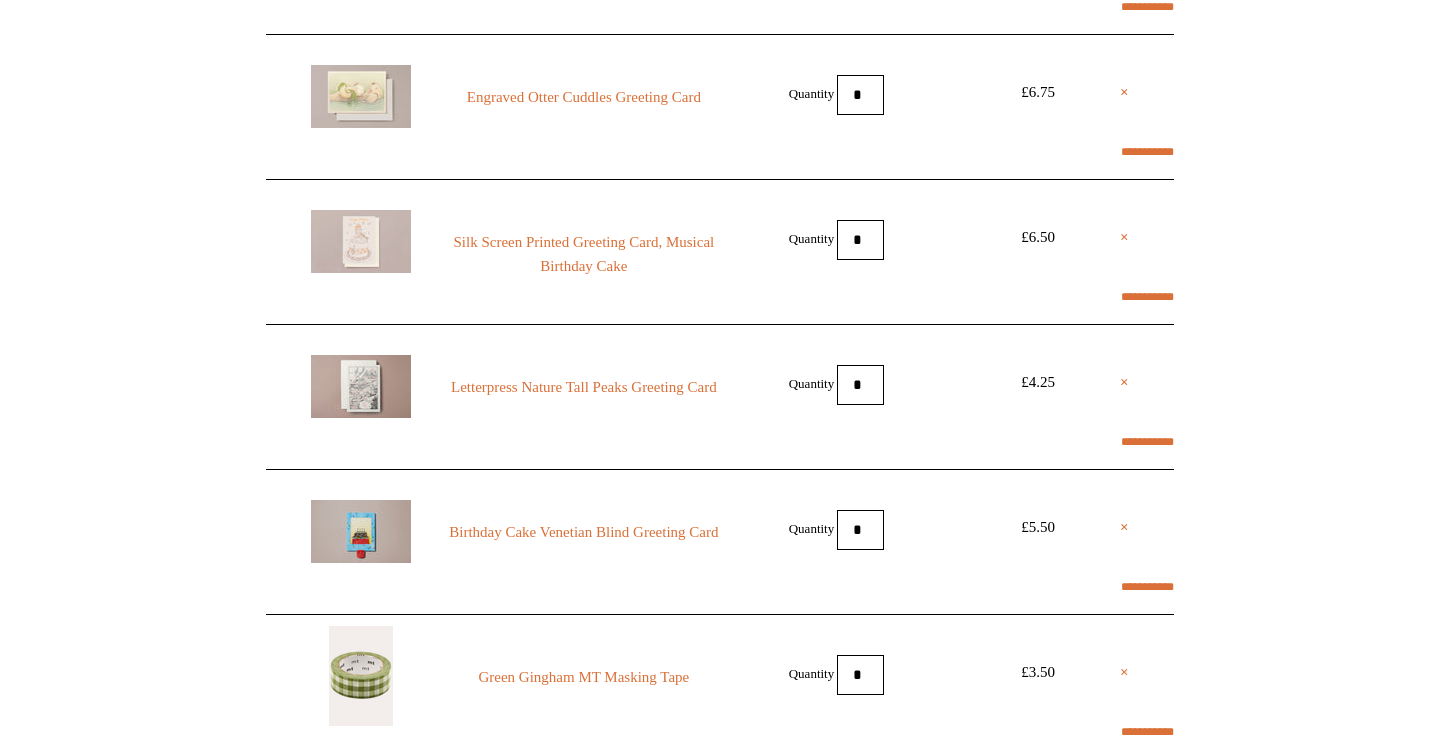 scroll, scrollTop: 353, scrollLeft: 0, axis: vertical 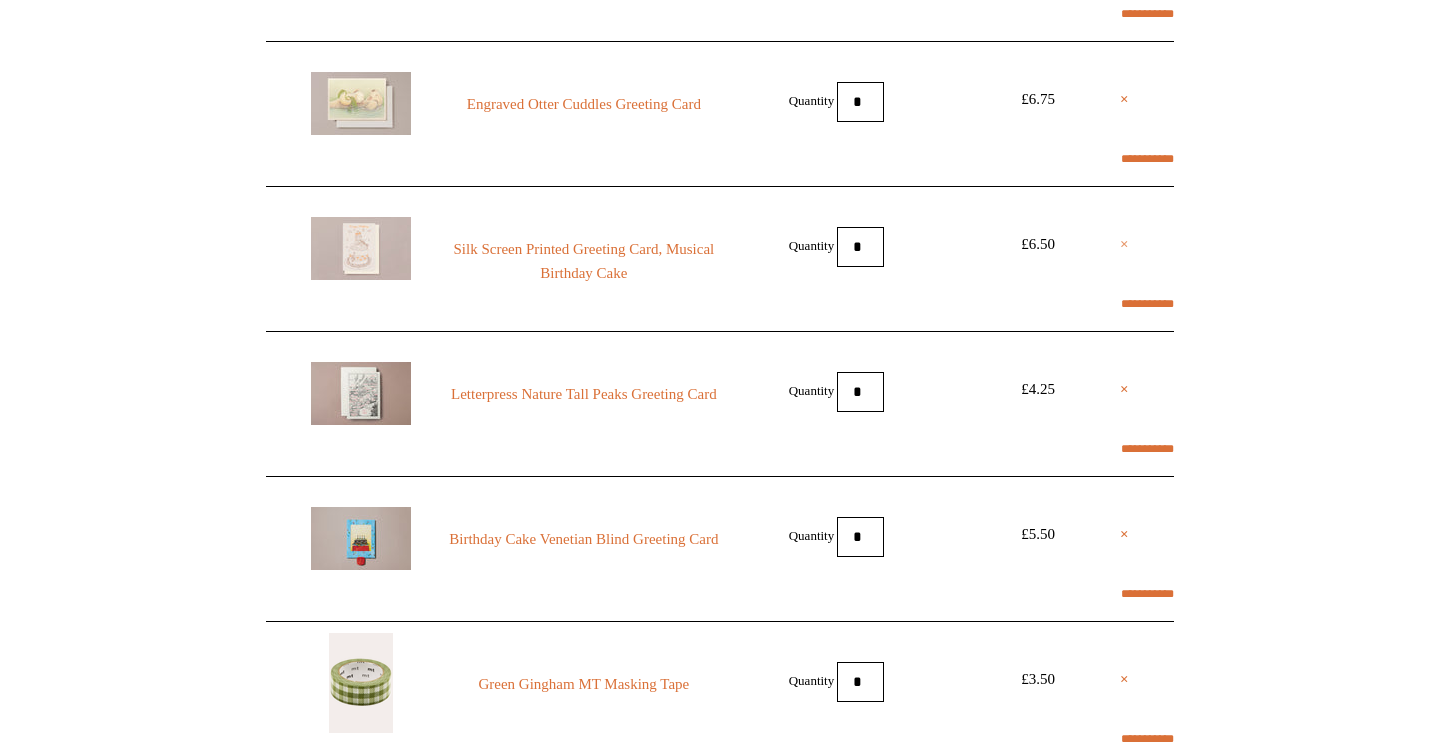 click on "×" at bounding box center [1124, 244] 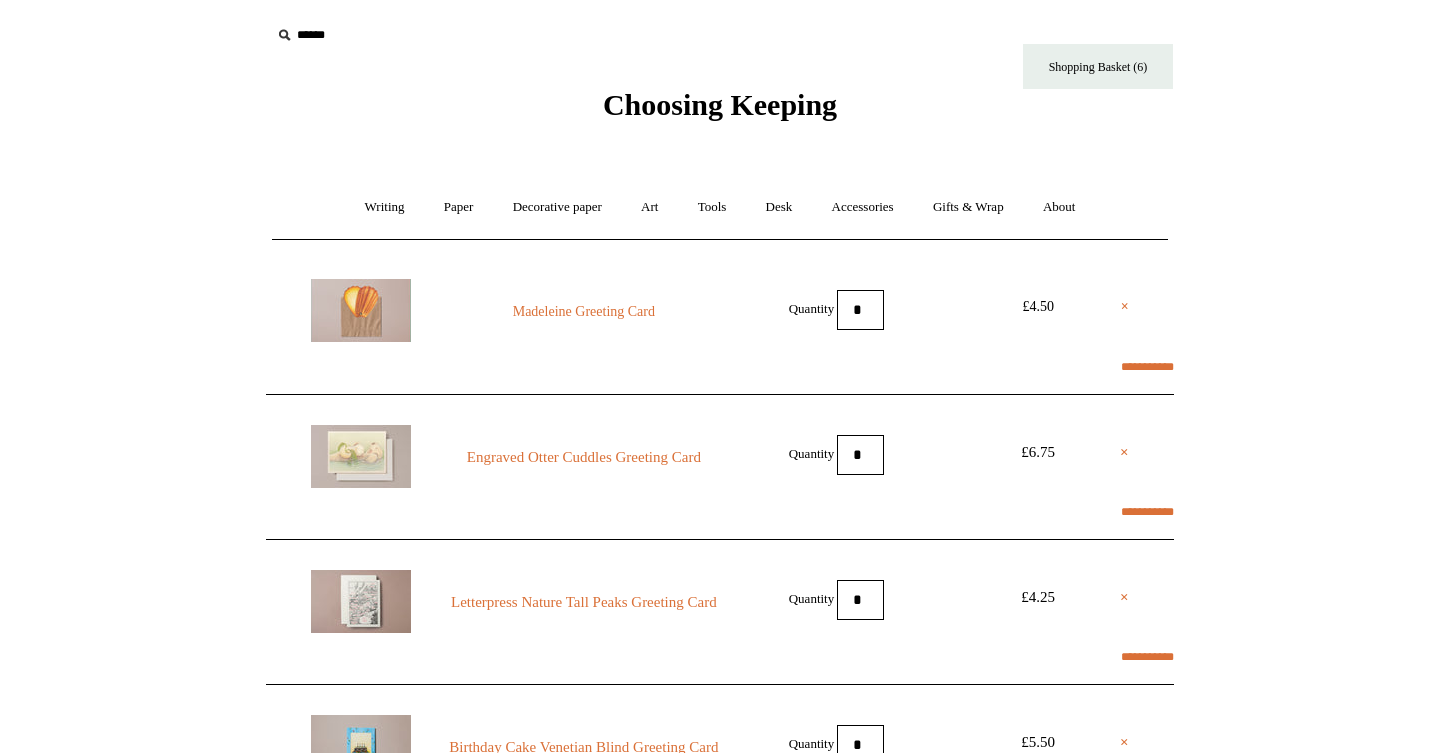 scroll, scrollTop: 0, scrollLeft: 0, axis: both 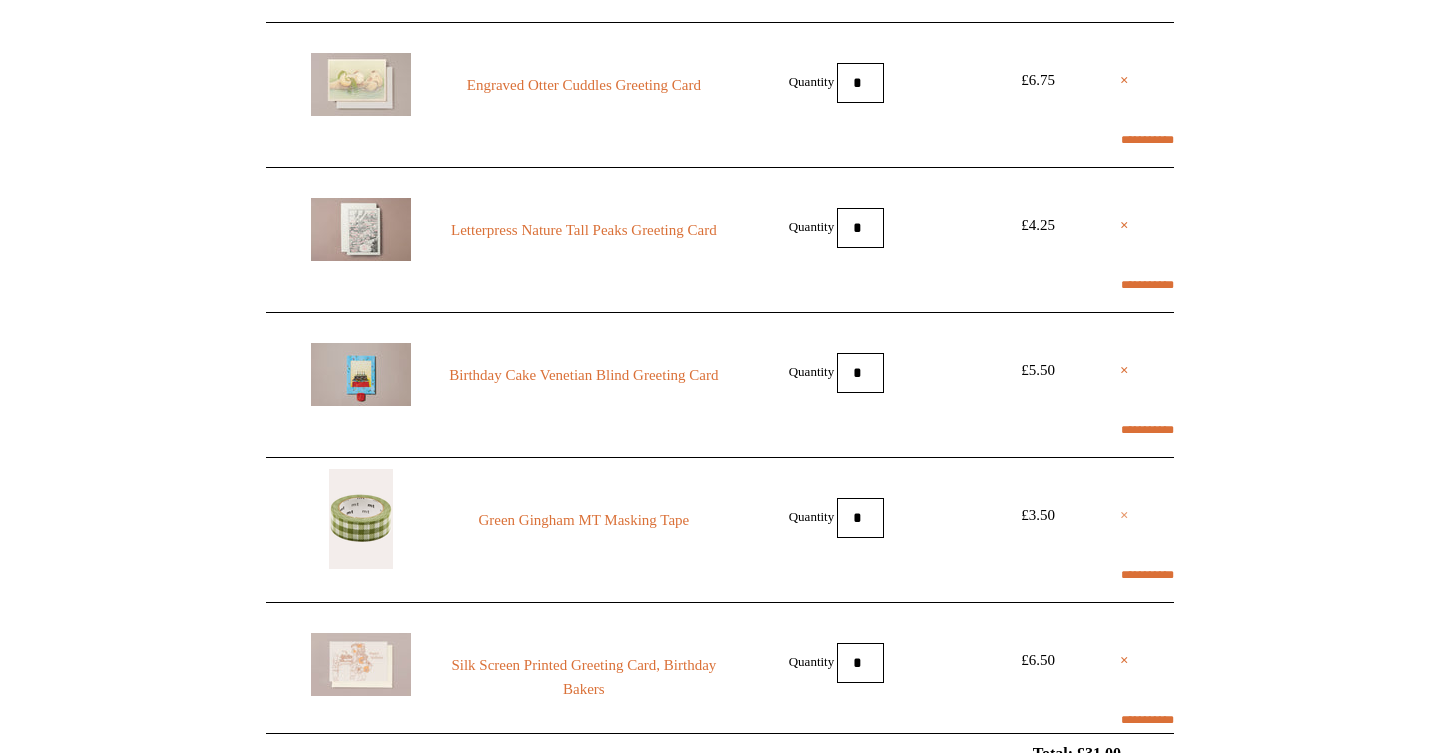 click on "×" at bounding box center (1124, 515) 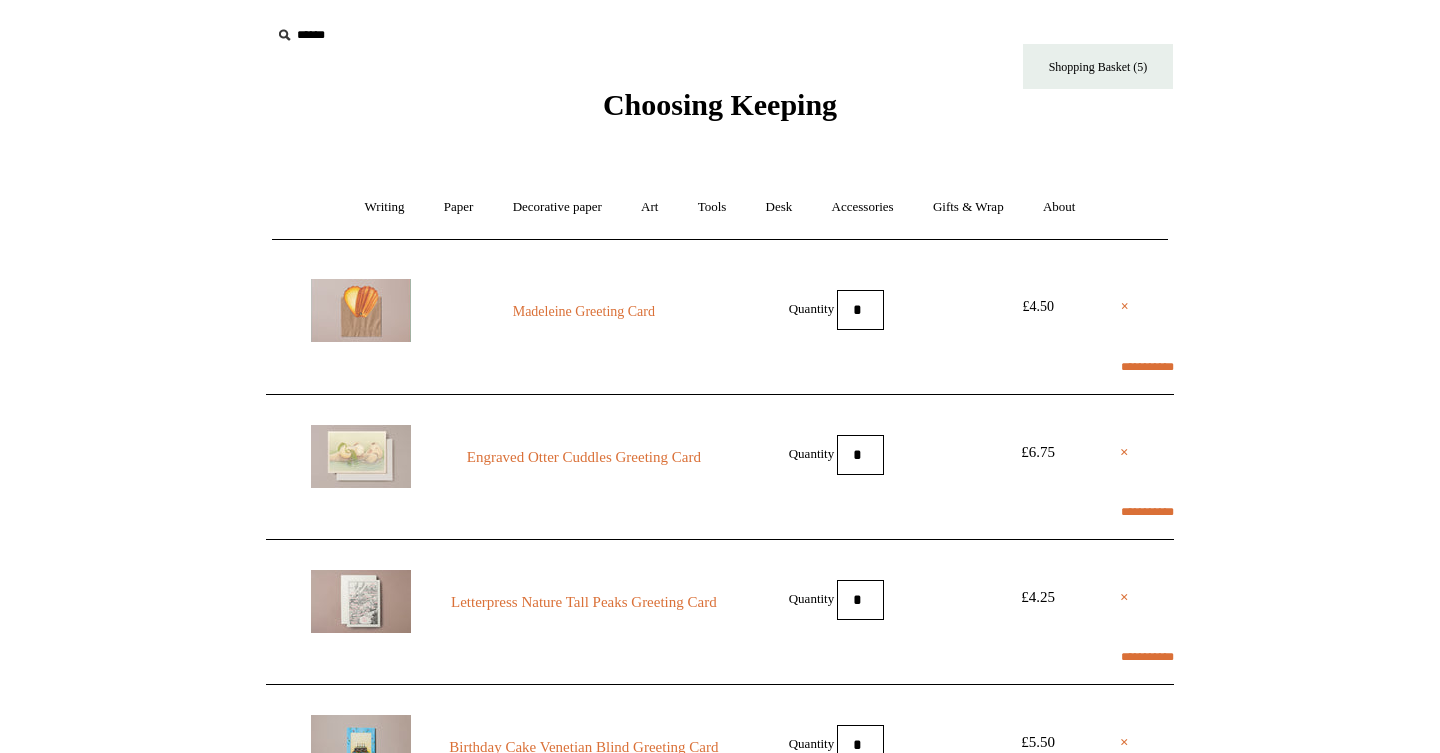 scroll, scrollTop: 0, scrollLeft: 0, axis: both 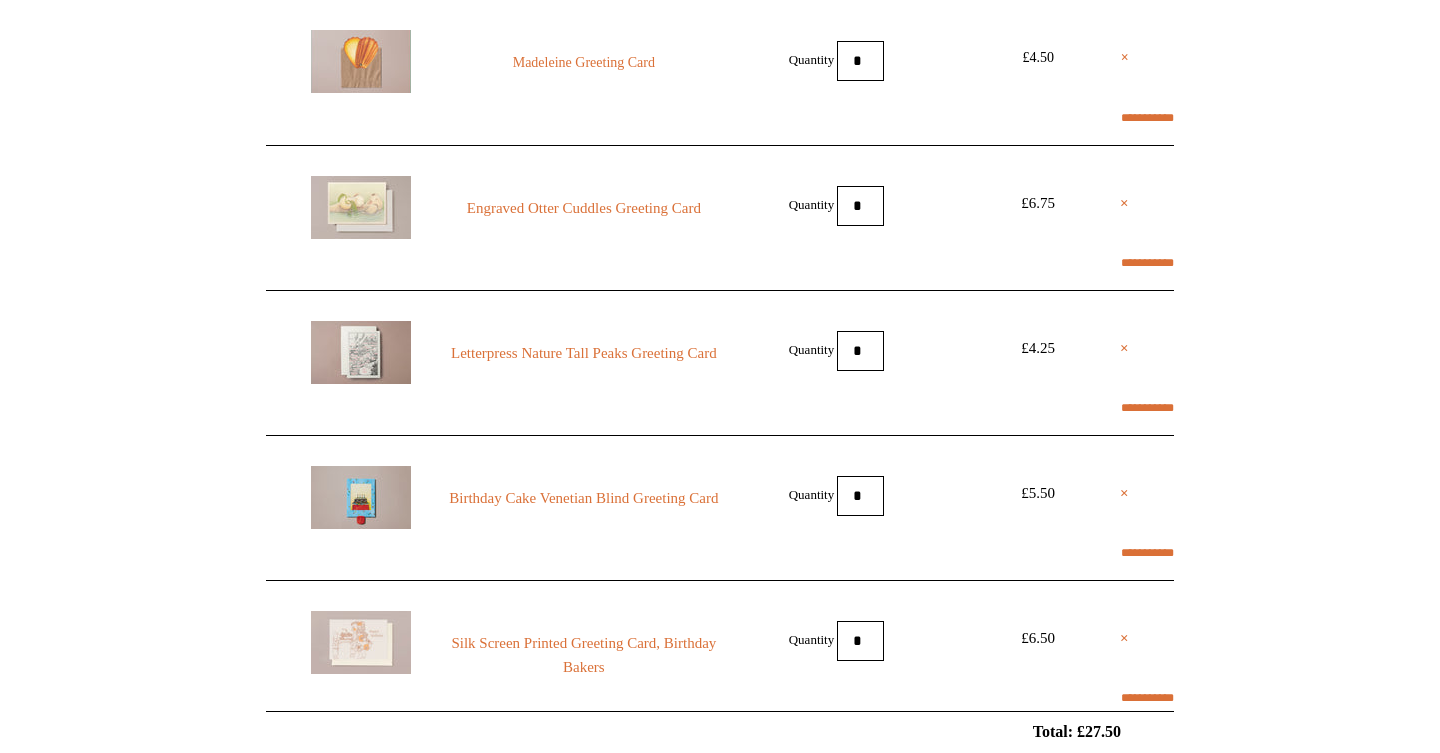 select on "**********" 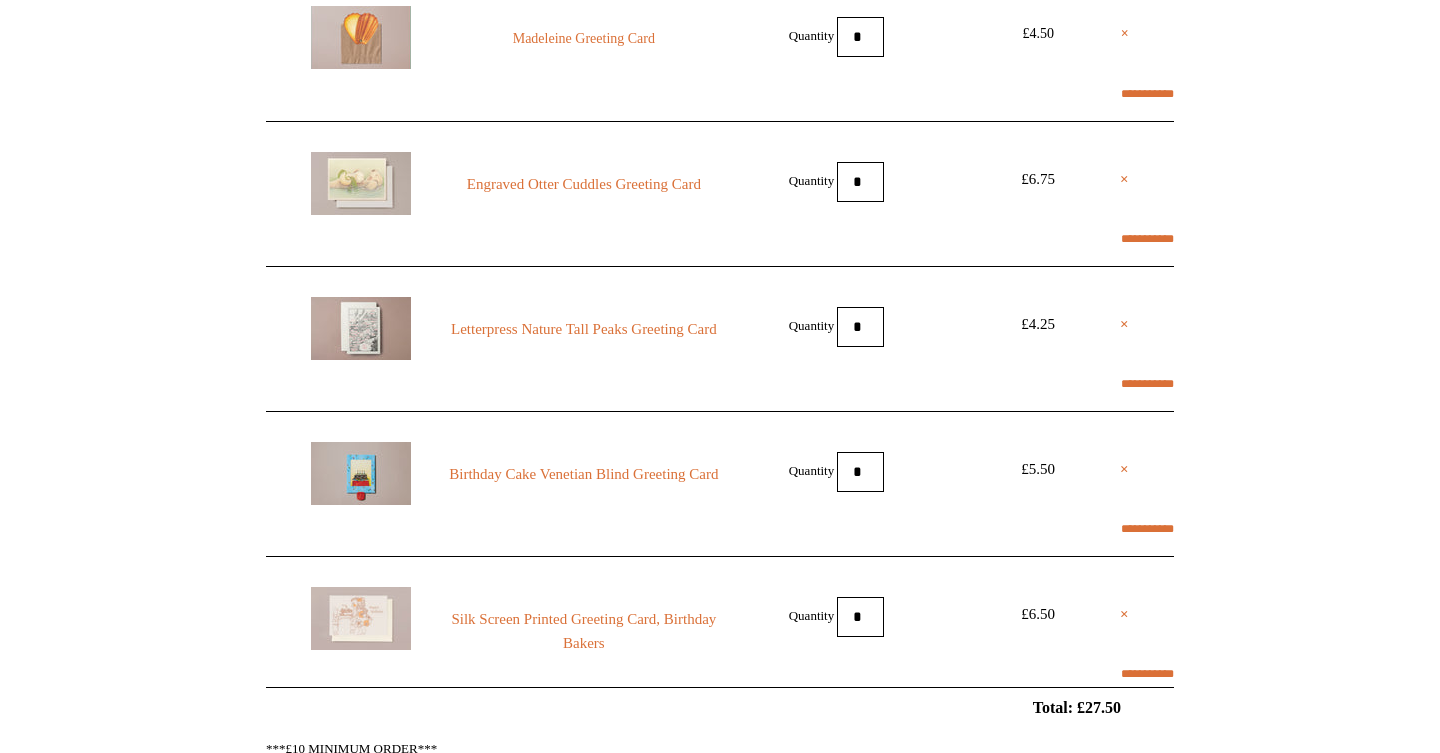 select on "*******" 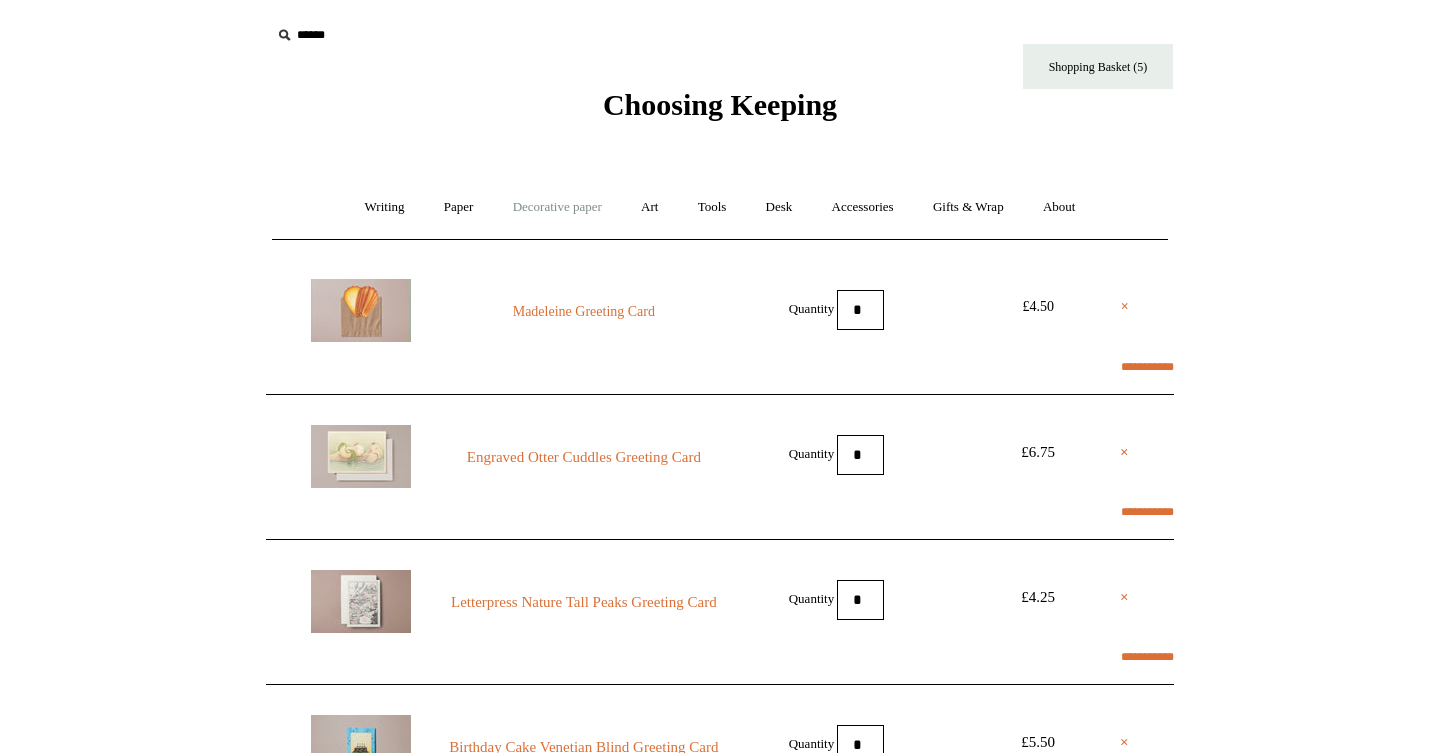 scroll, scrollTop: 0, scrollLeft: 0, axis: both 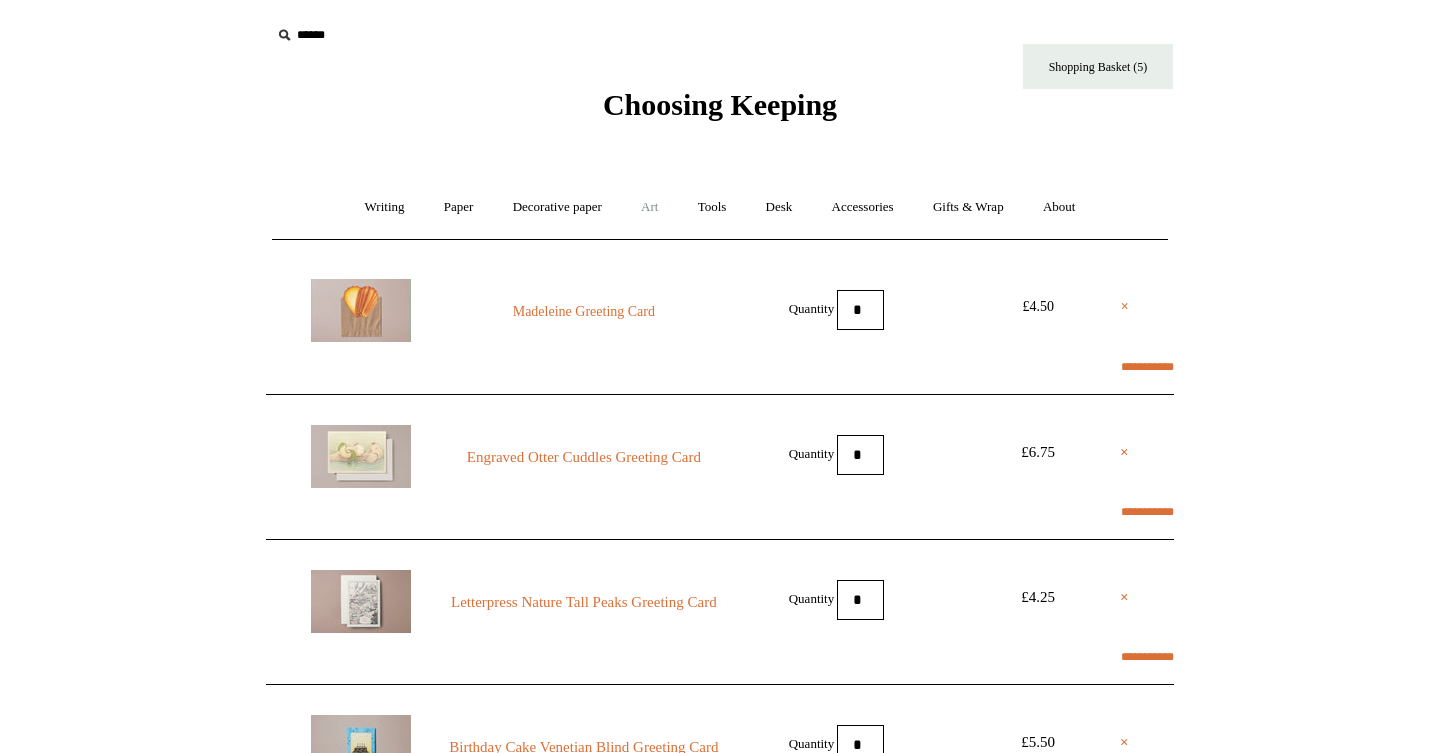 click on "Art +" at bounding box center [649, 207] 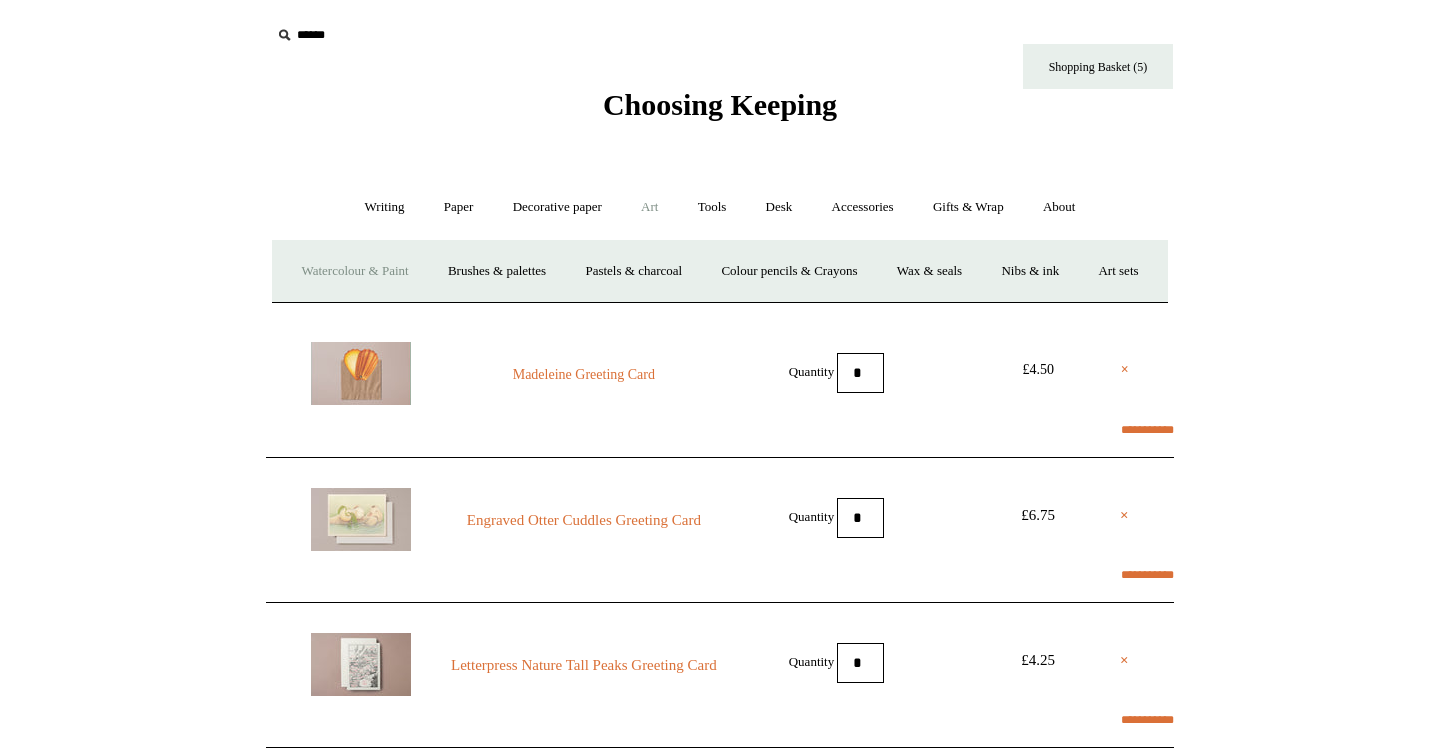 click on "Watercolour & Paint" at bounding box center [354, 271] 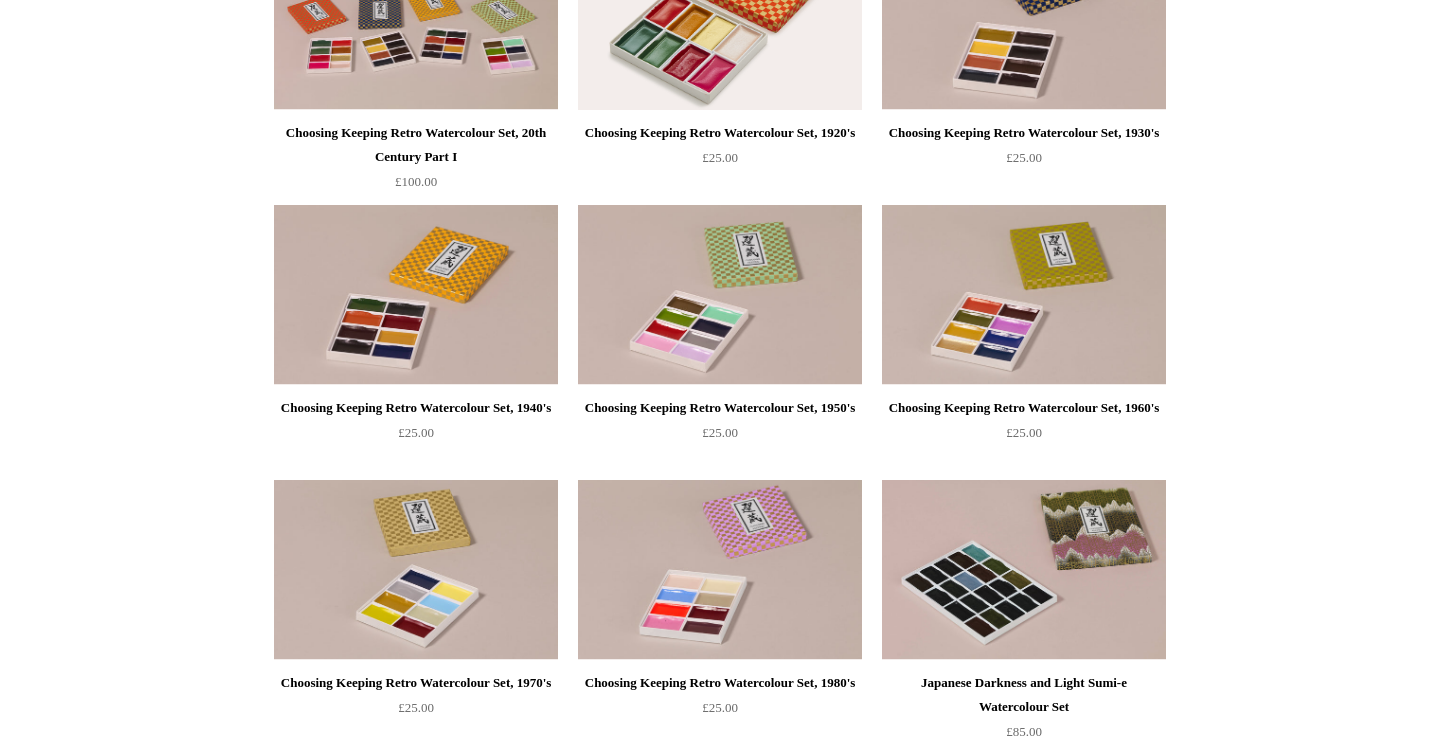 scroll, scrollTop: 893, scrollLeft: 0, axis: vertical 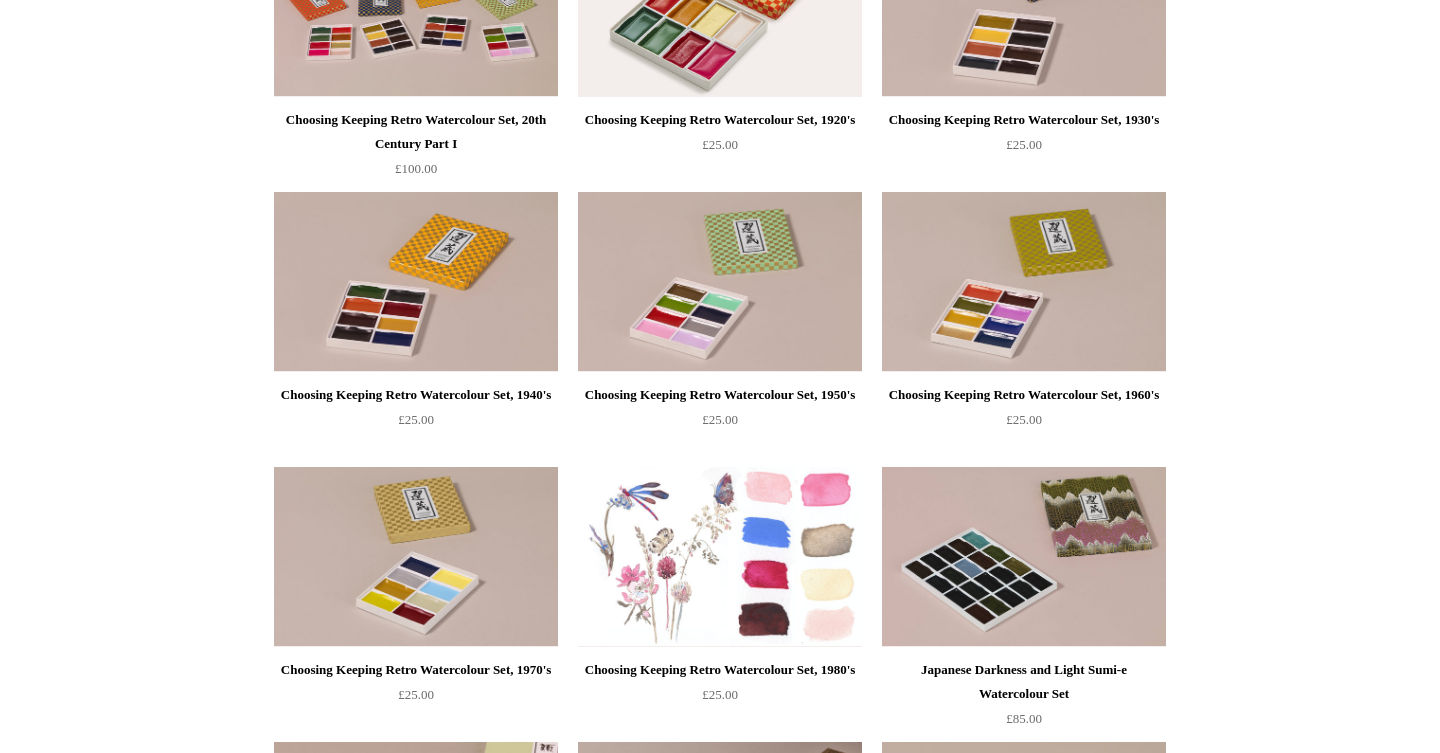 click at bounding box center (720, 557) 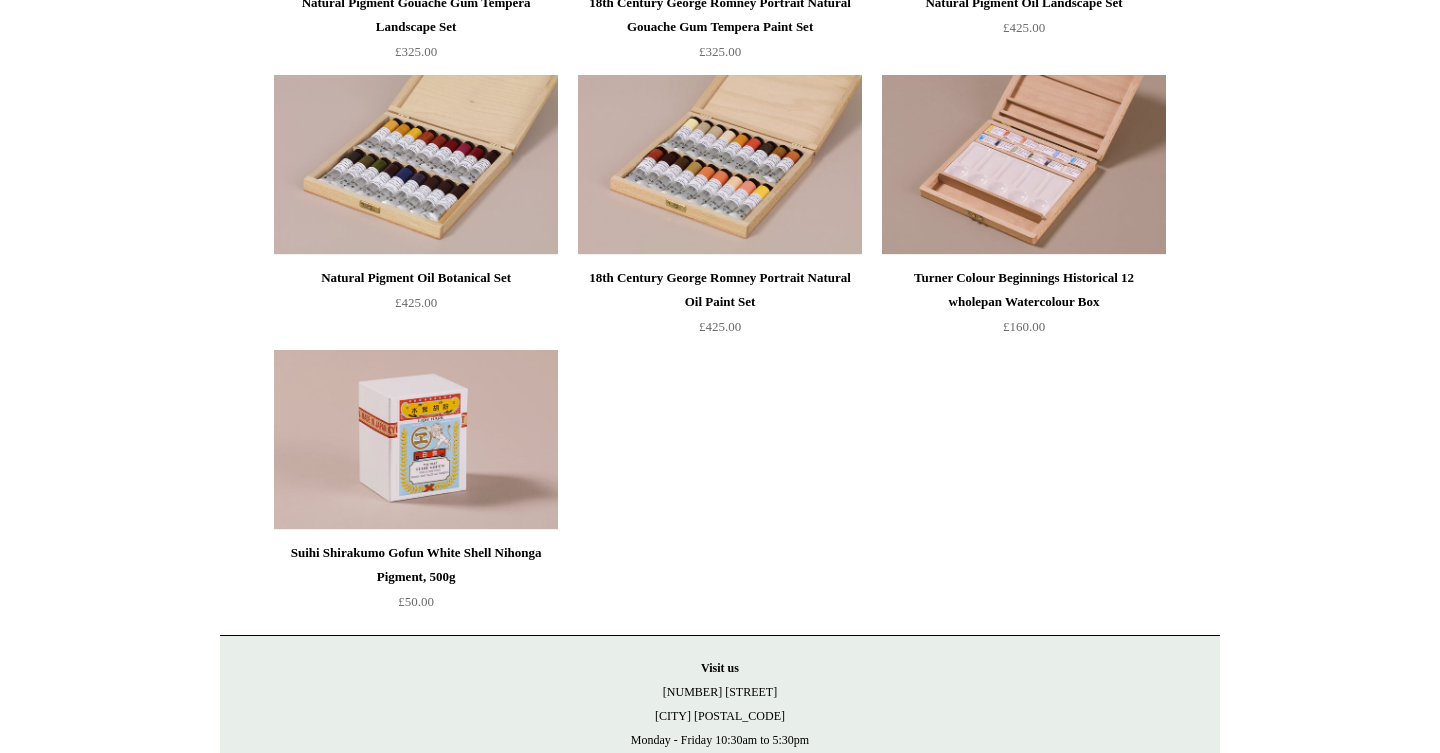 scroll, scrollTop: 4311, scrollLeft: 0, axis: vertical 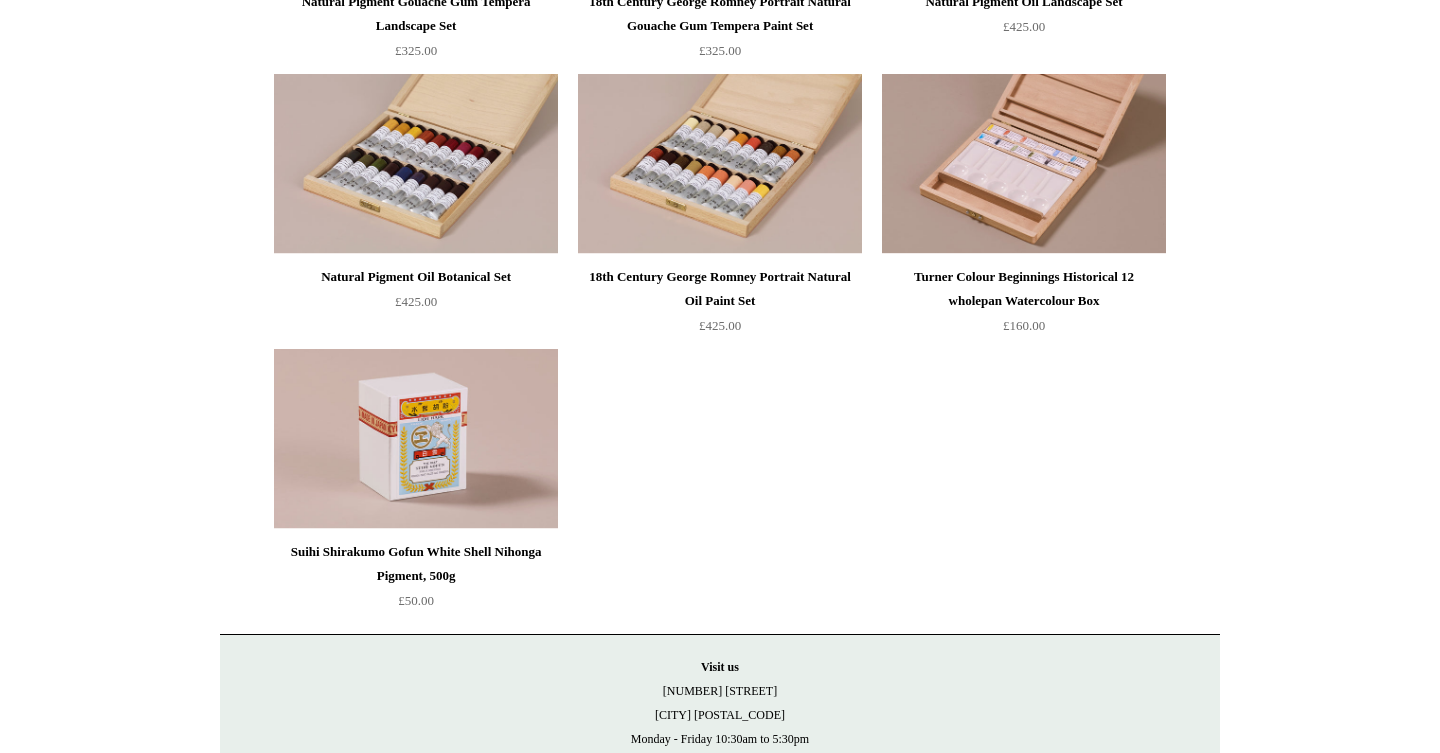 click at bounding box center (416, 439) 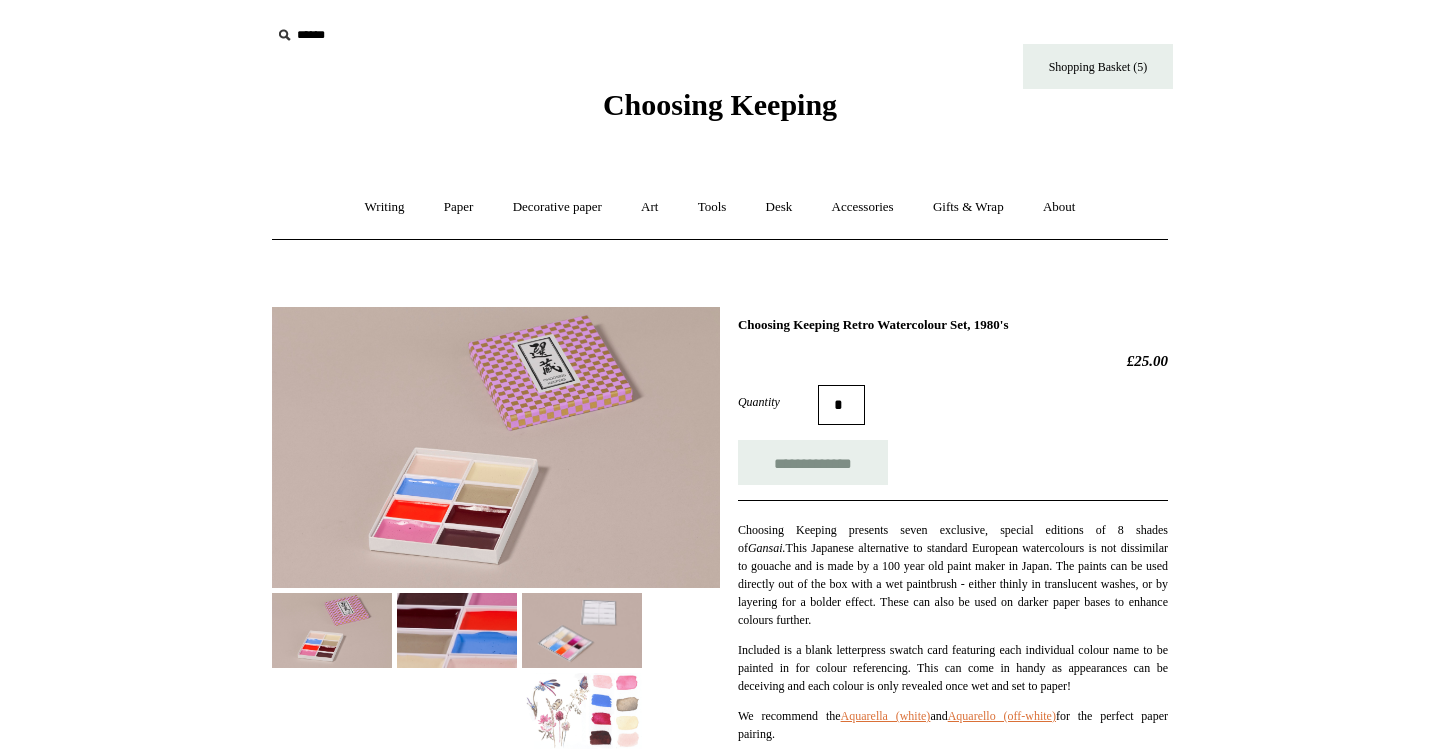 scroll, scrollTop: 0, scrollLeft: 0, axis: both 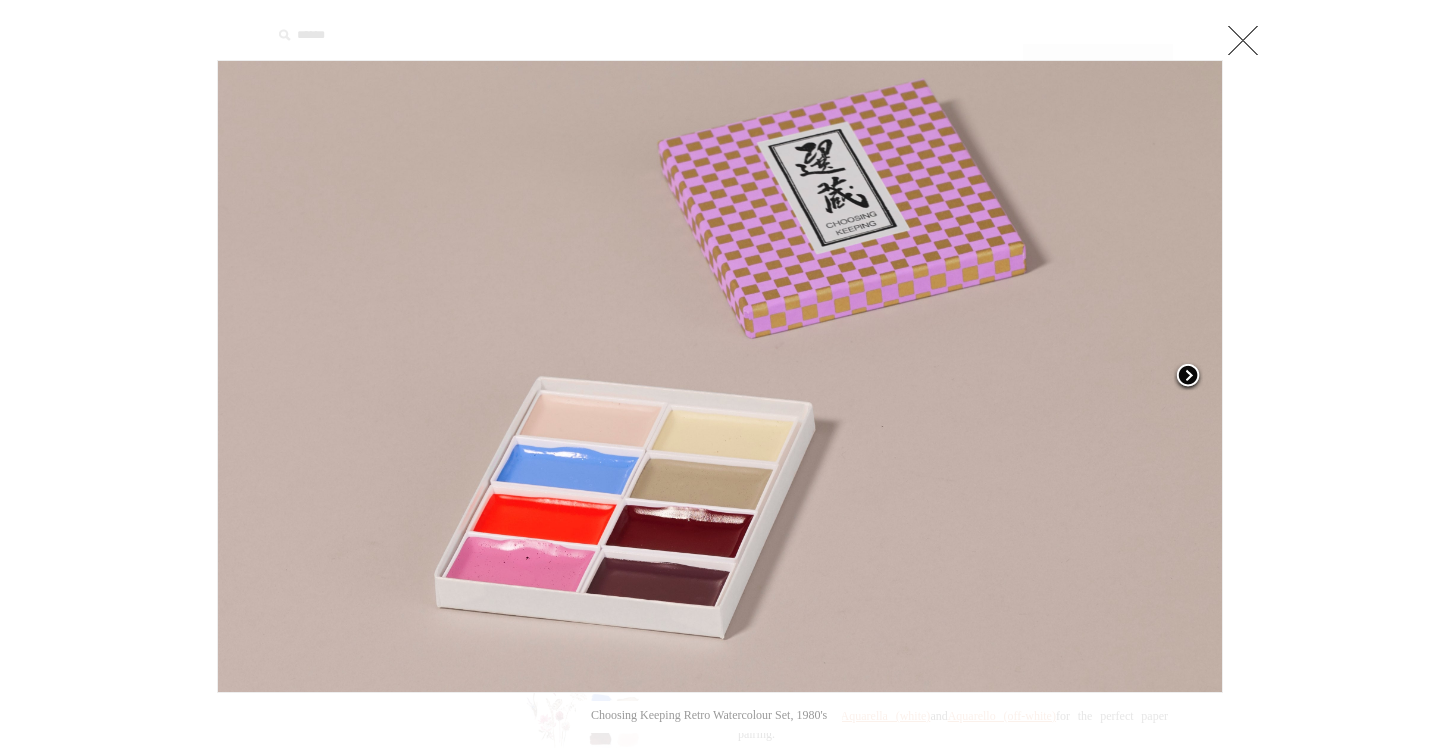 click at bounding box center (1188, 377) 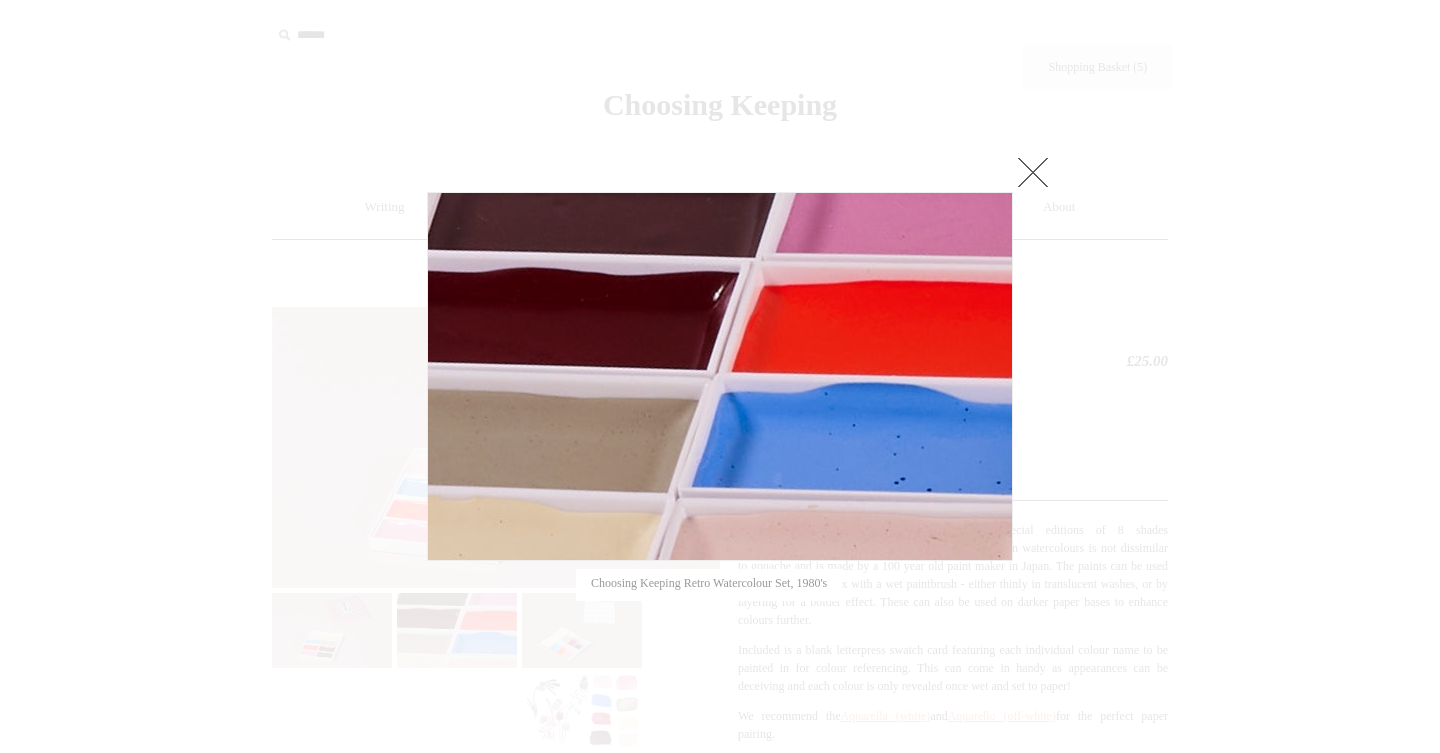 click at bounding box center [1033, 172] 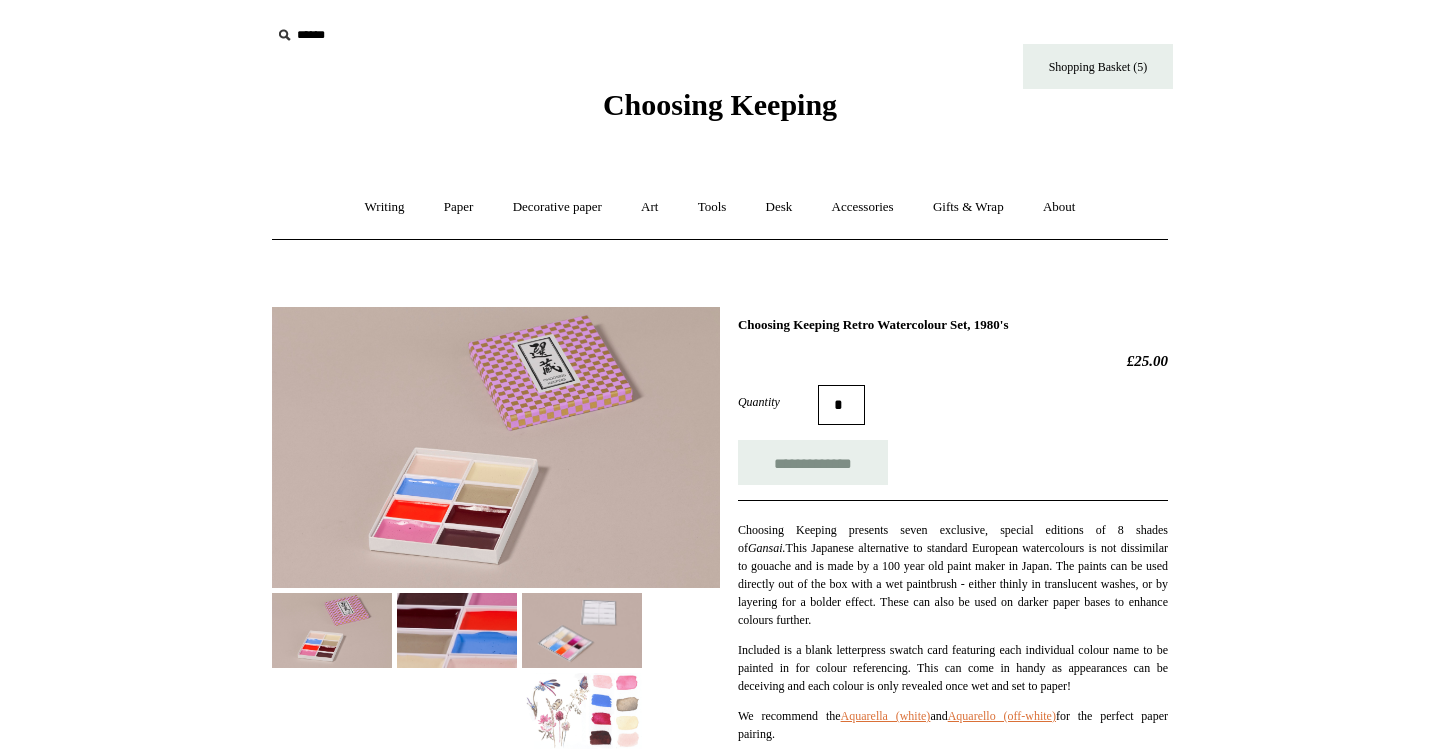 click at bounding box center [582, 710] 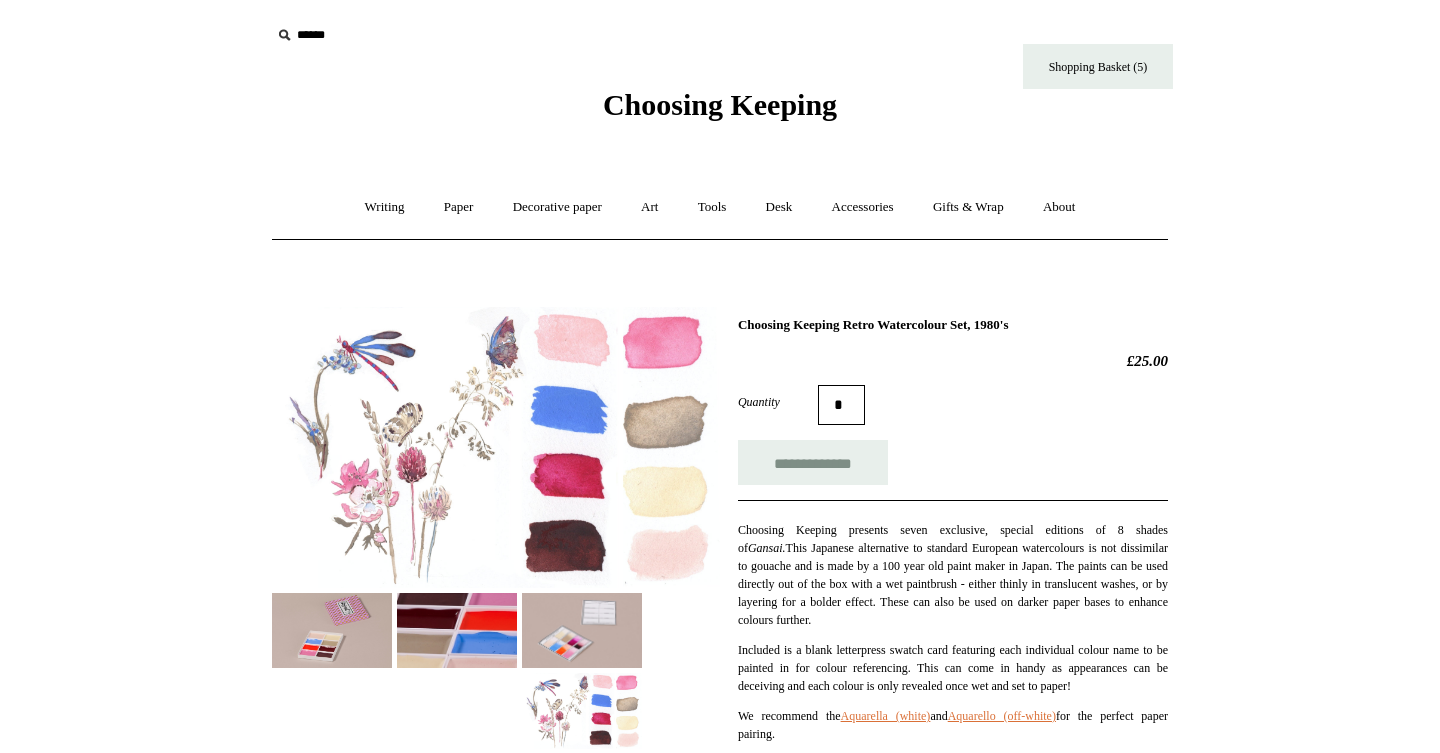 click at bounding box center [496, 447] 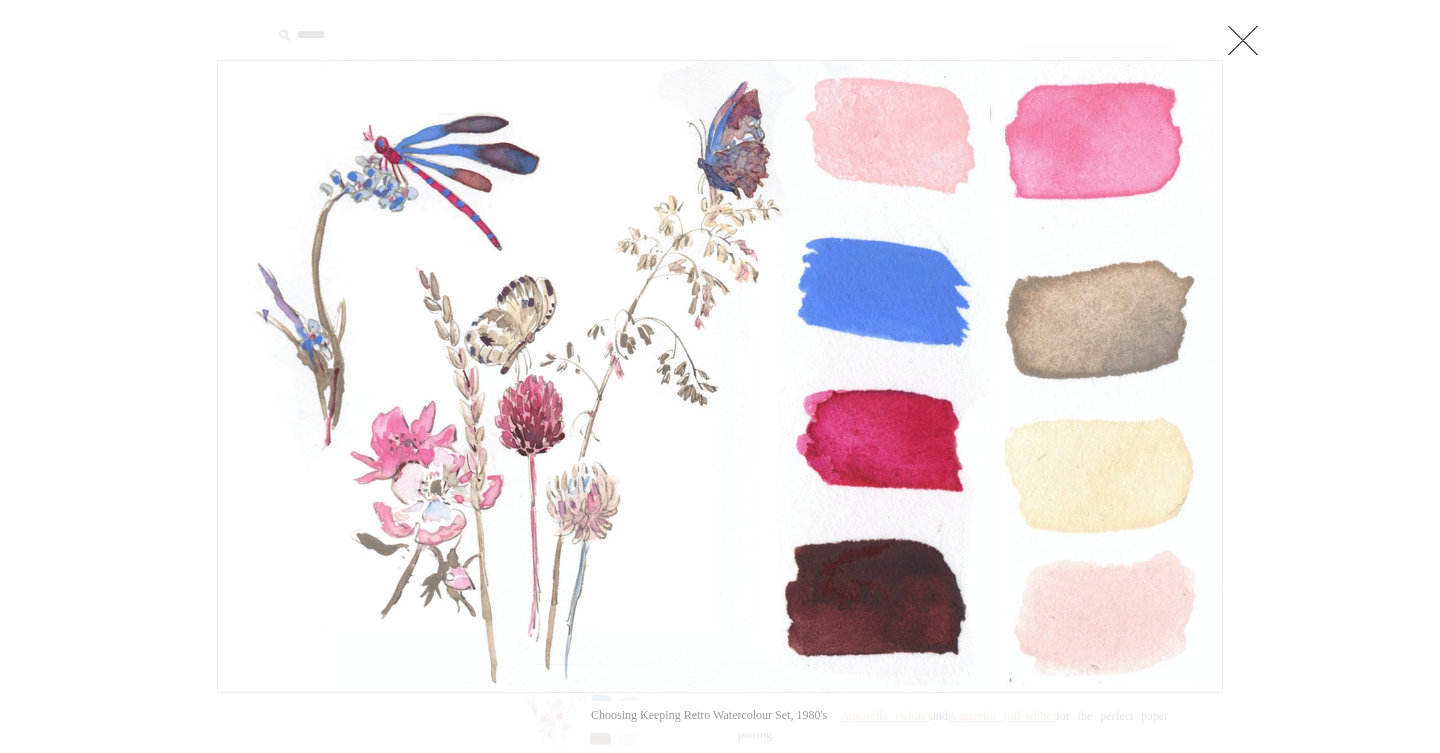 click at bounding box center (1243, 40) 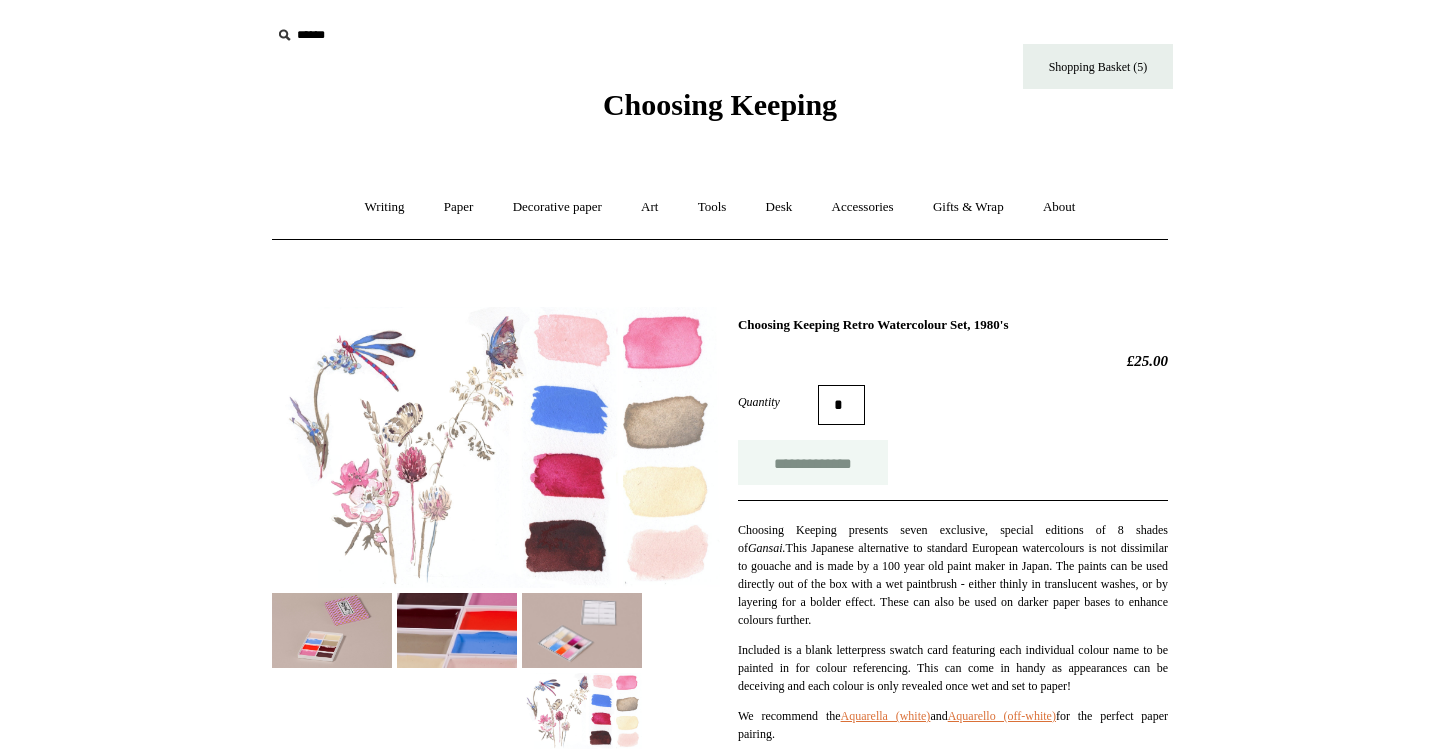 click on "**********" at bounding box center (813, 462) 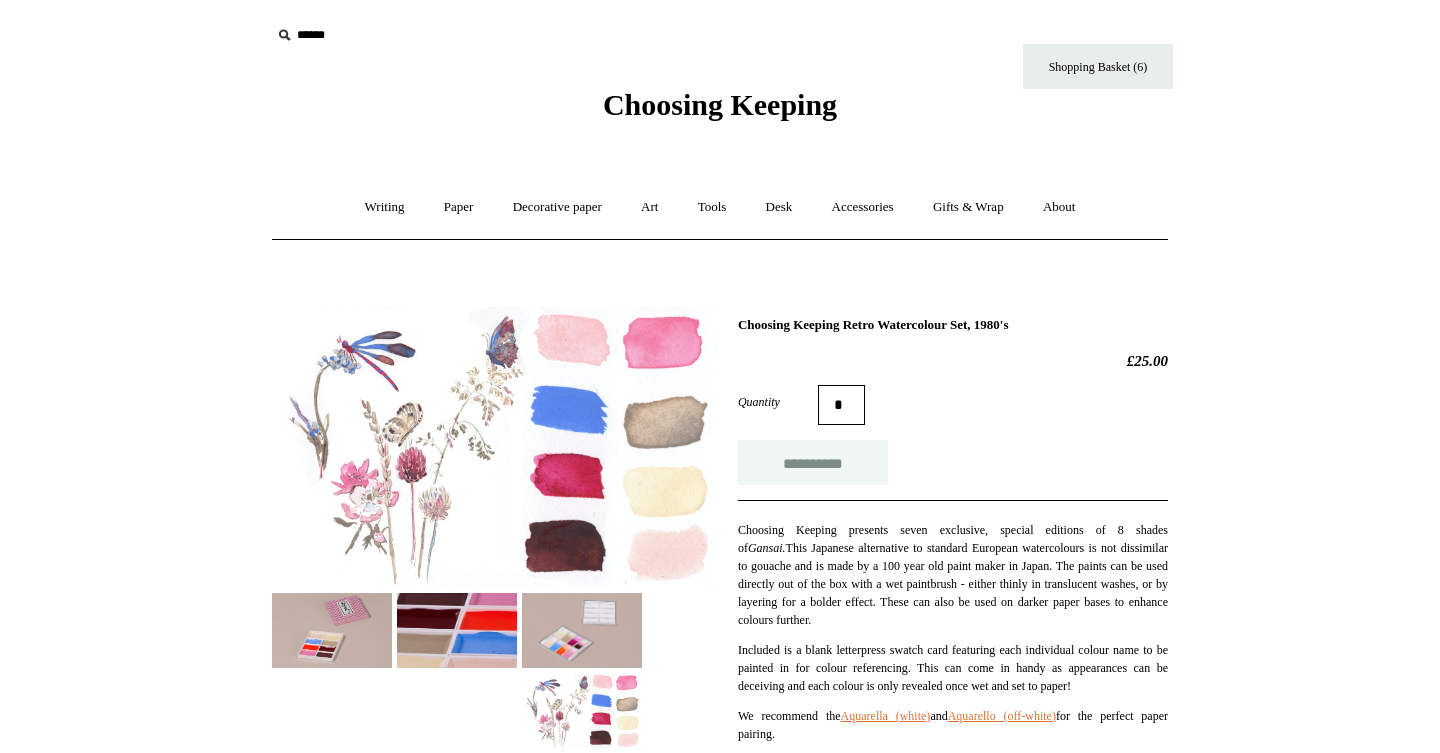 type on "**********" 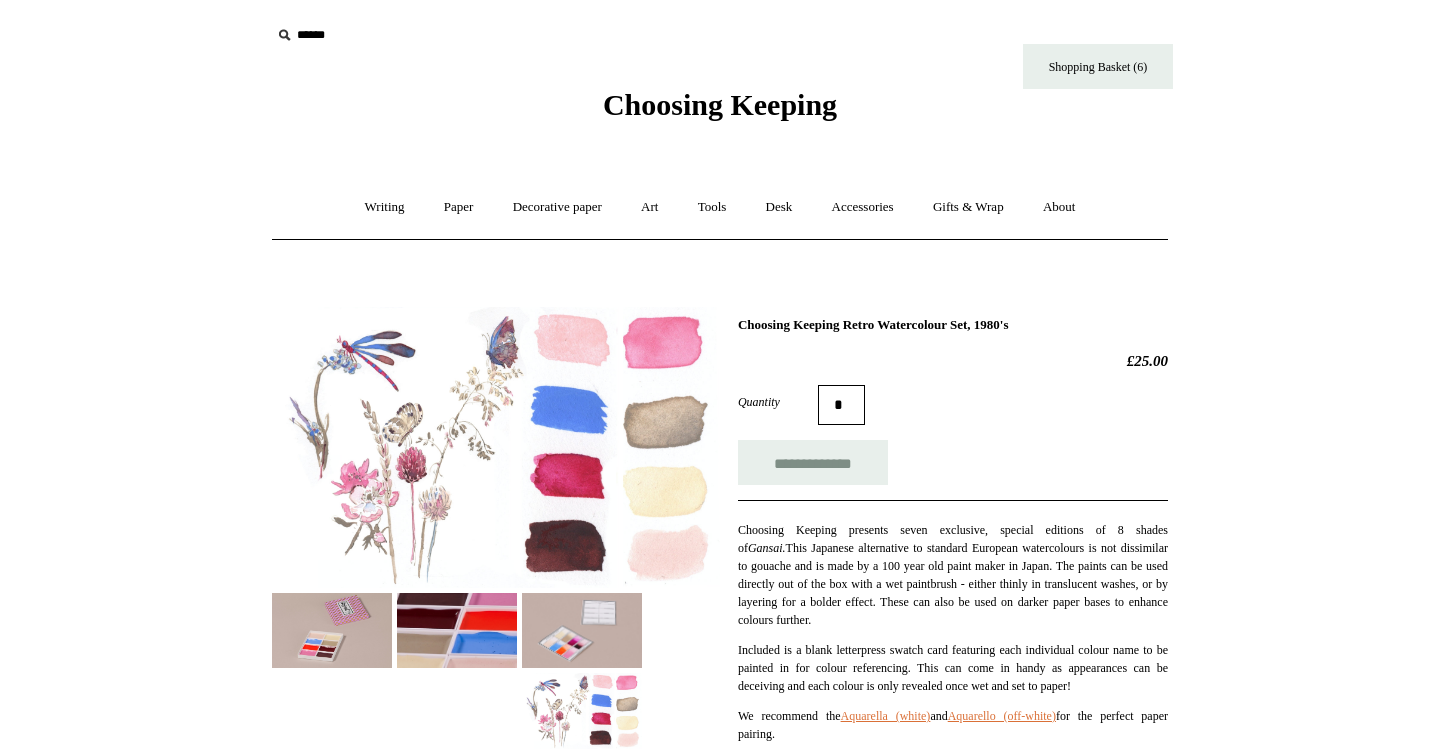 click at bounding box center [332, 630] 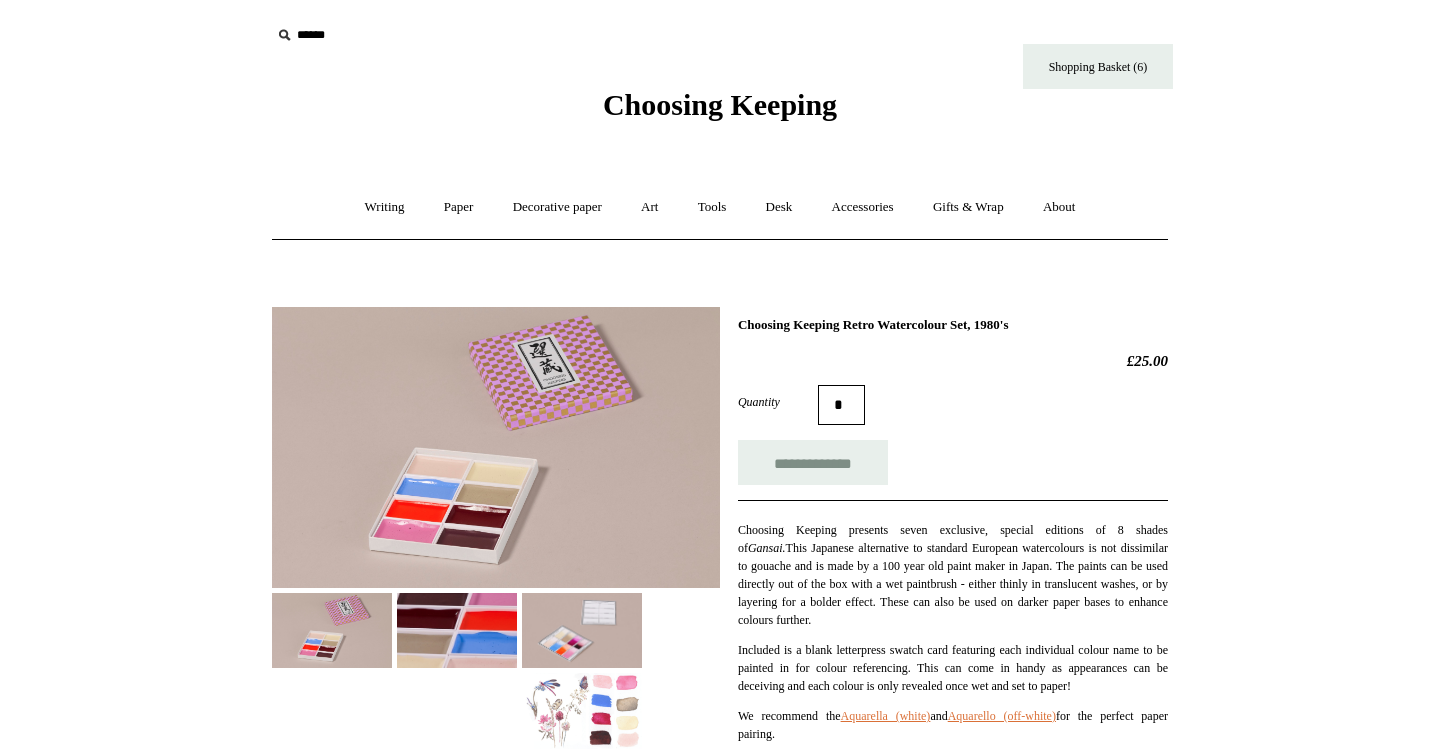 click at bounding box center [496, 447] 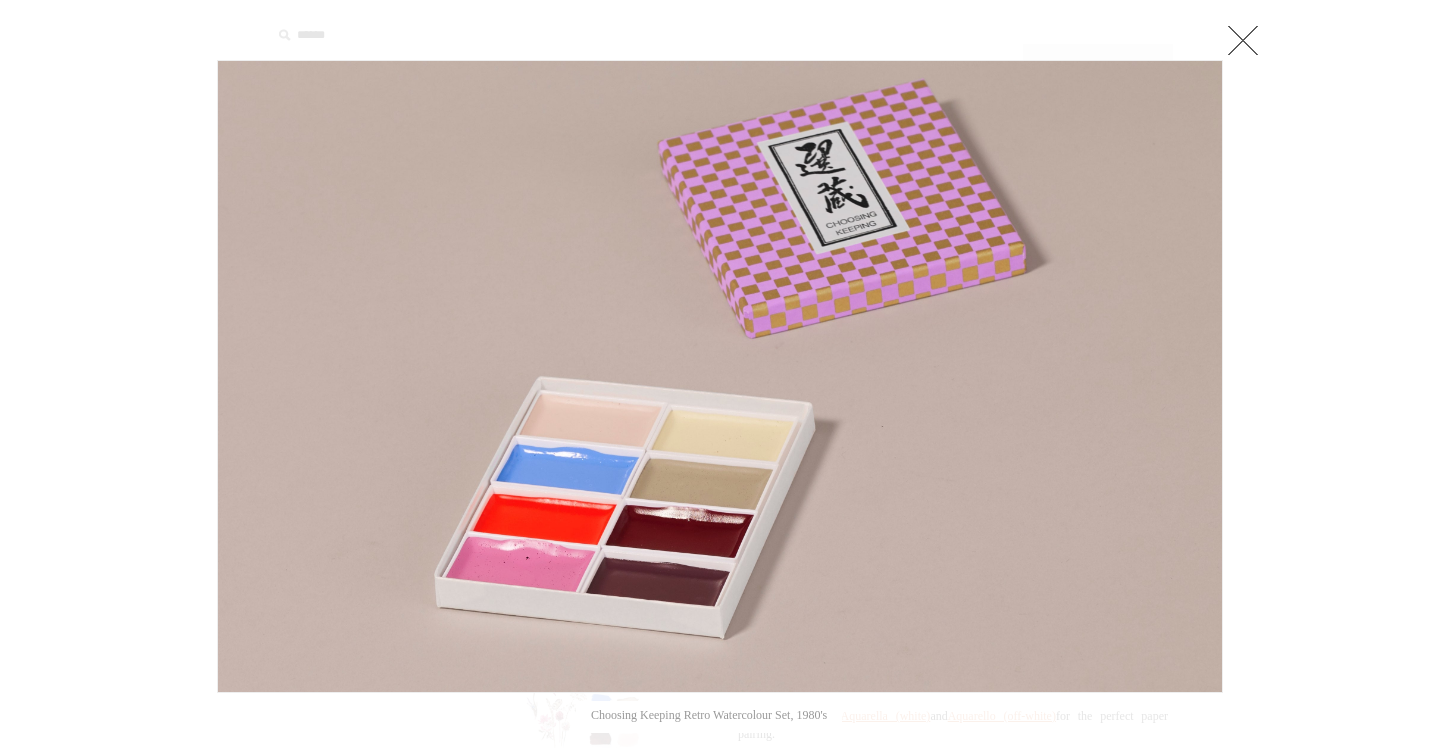 click at bounding box center [1243, 40] 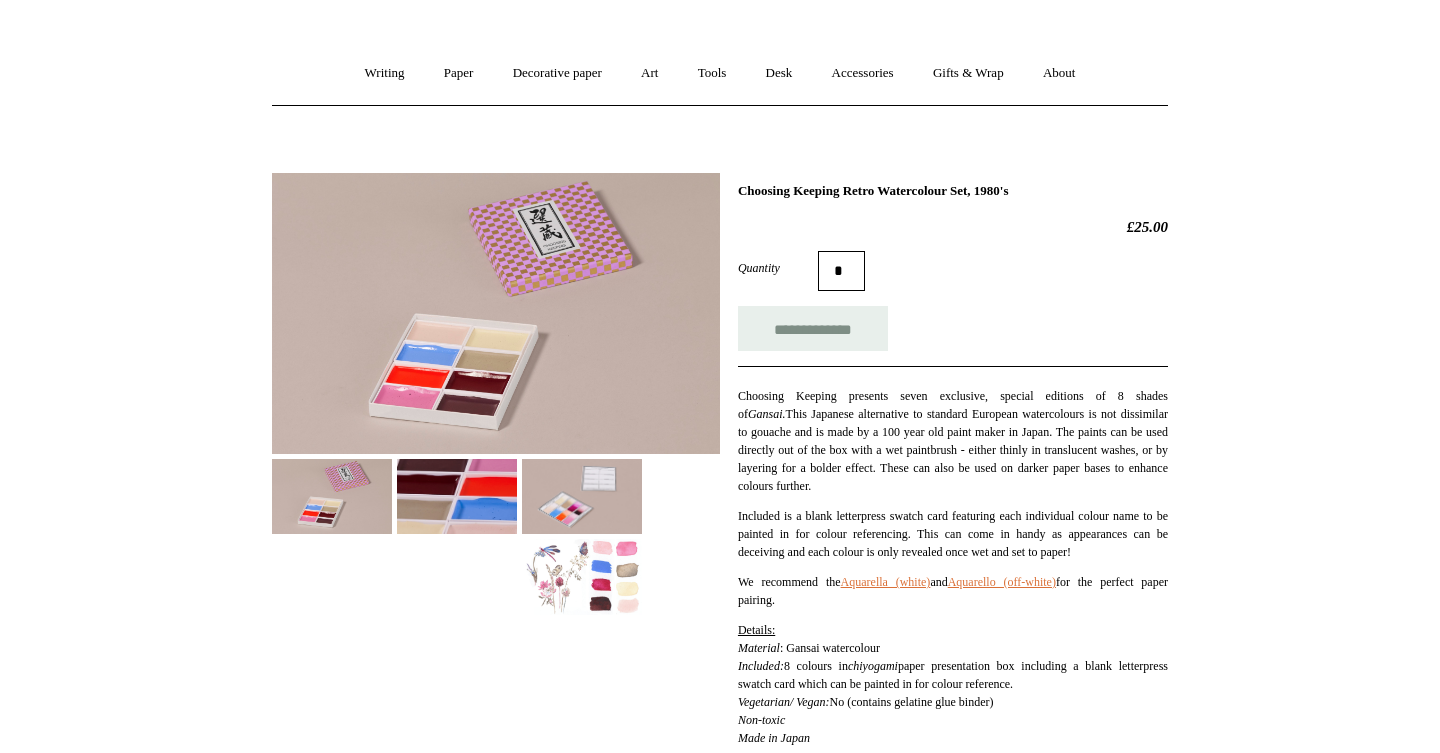 scroll, scrollTop: 150, scrollLeft: 0, axis: vertical 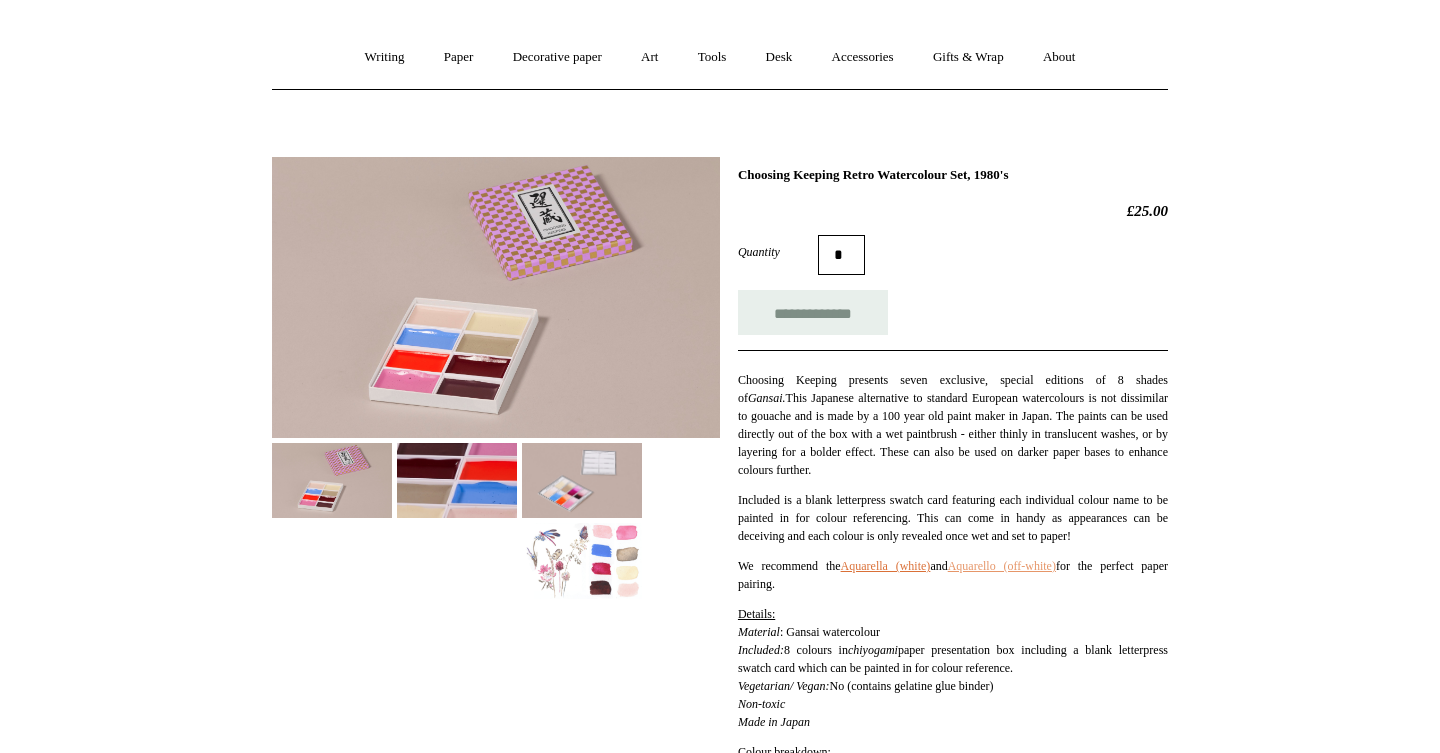 click on "Aquarello (off-white)" at bounding box center (1002, 566) 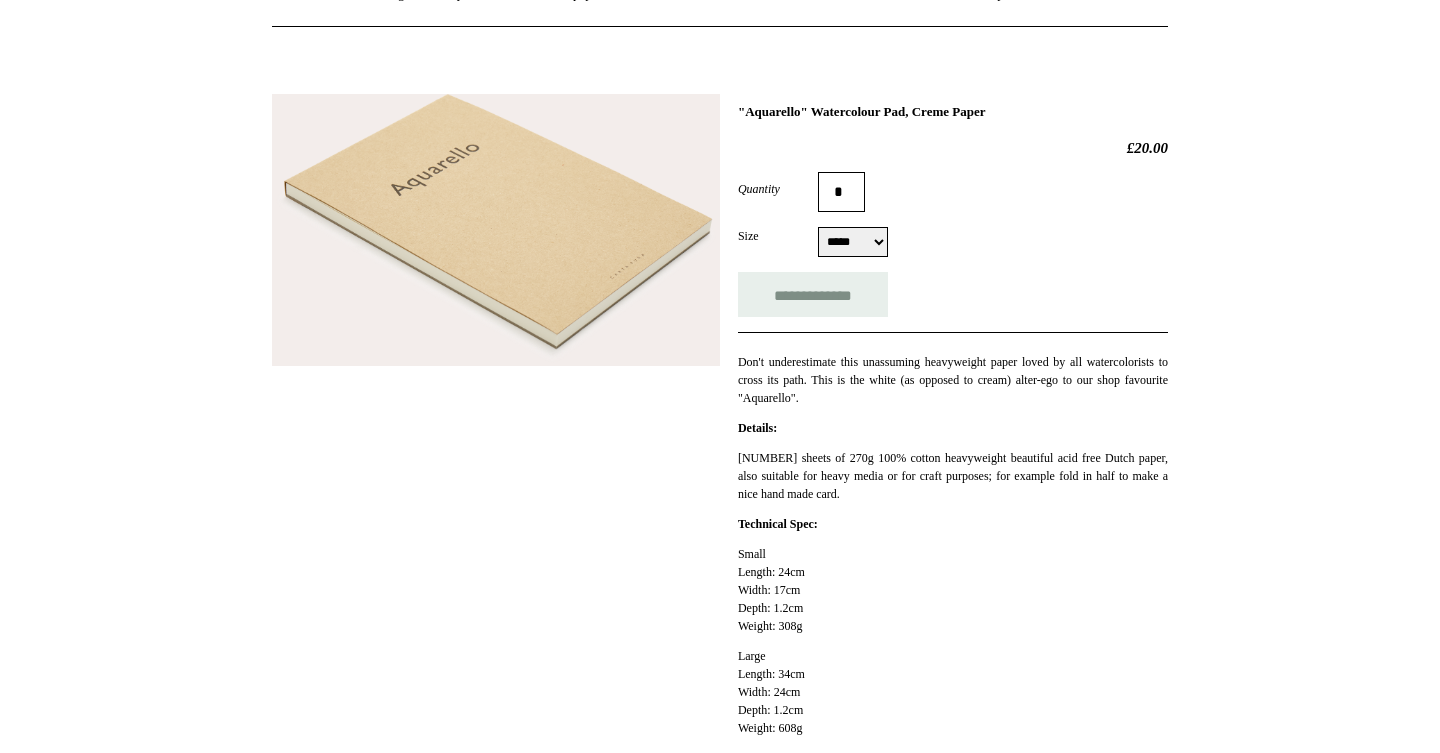 scroll, scrollTop: 220, scrollLeft: 0, axis: vertical 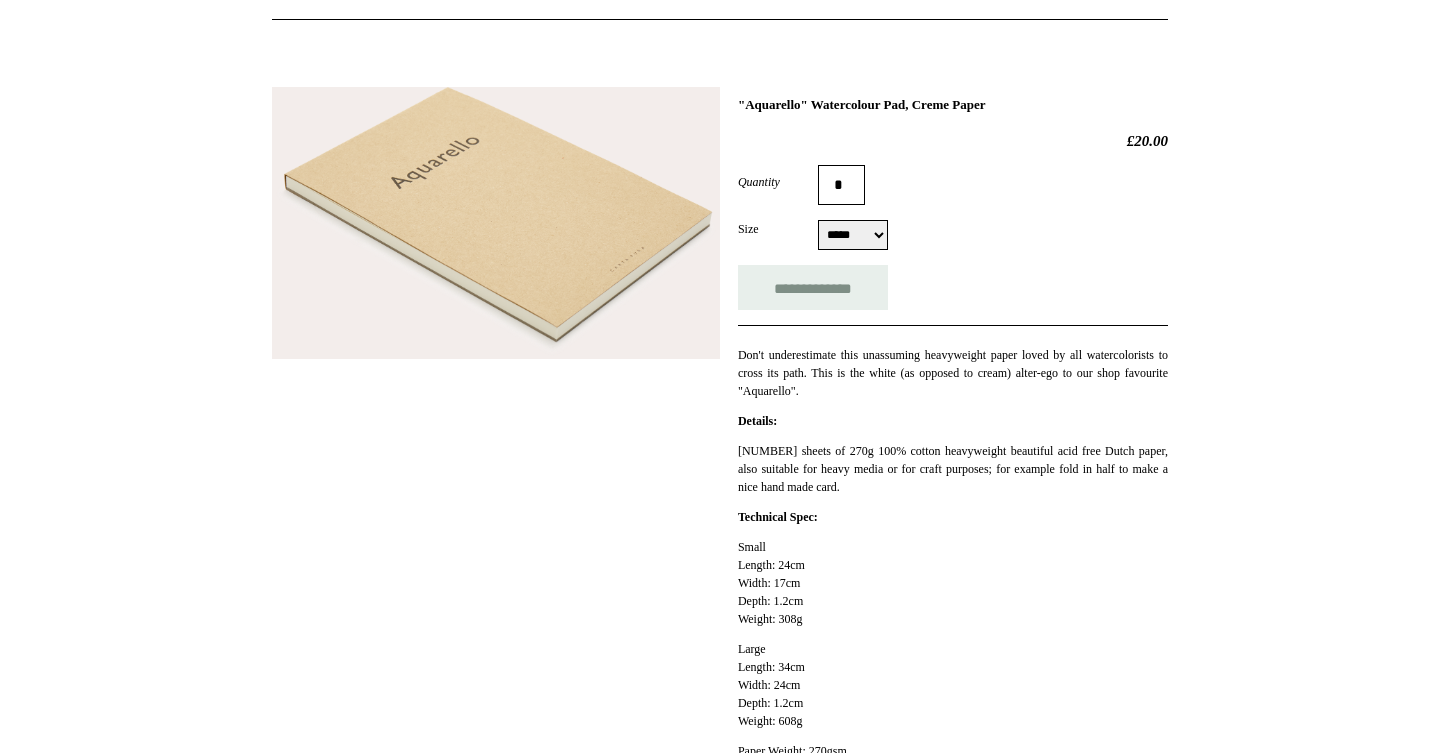 select on "*****" 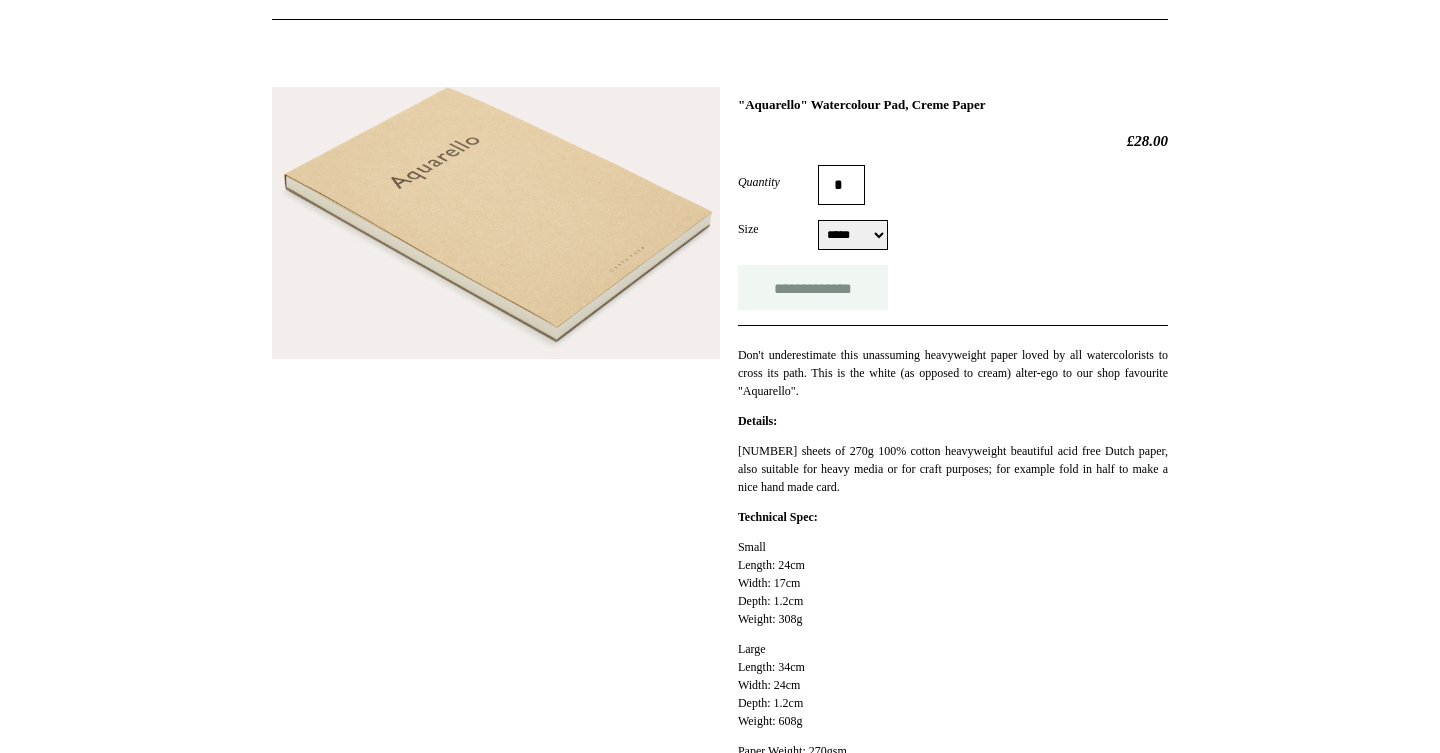 click on "**********" at bounding box center (813, 287) 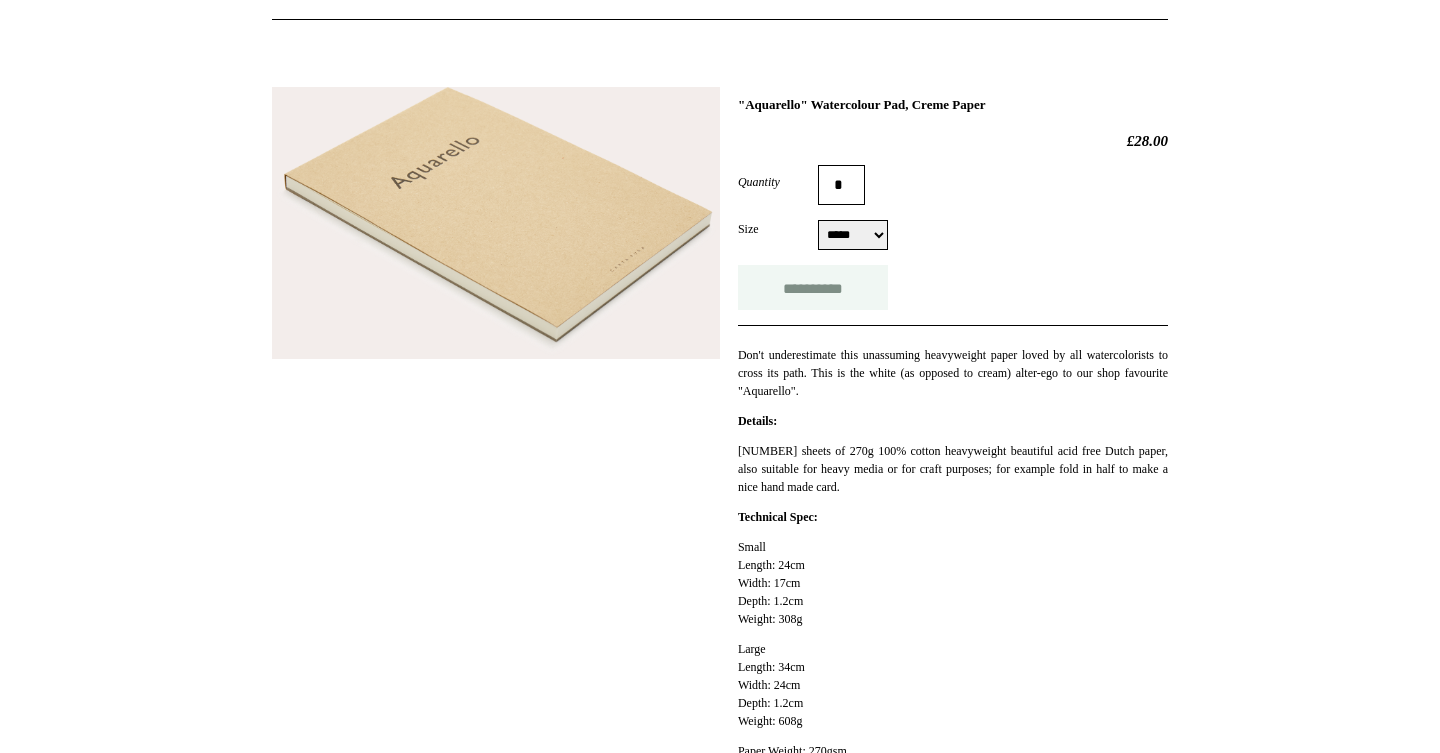 type on "**********" 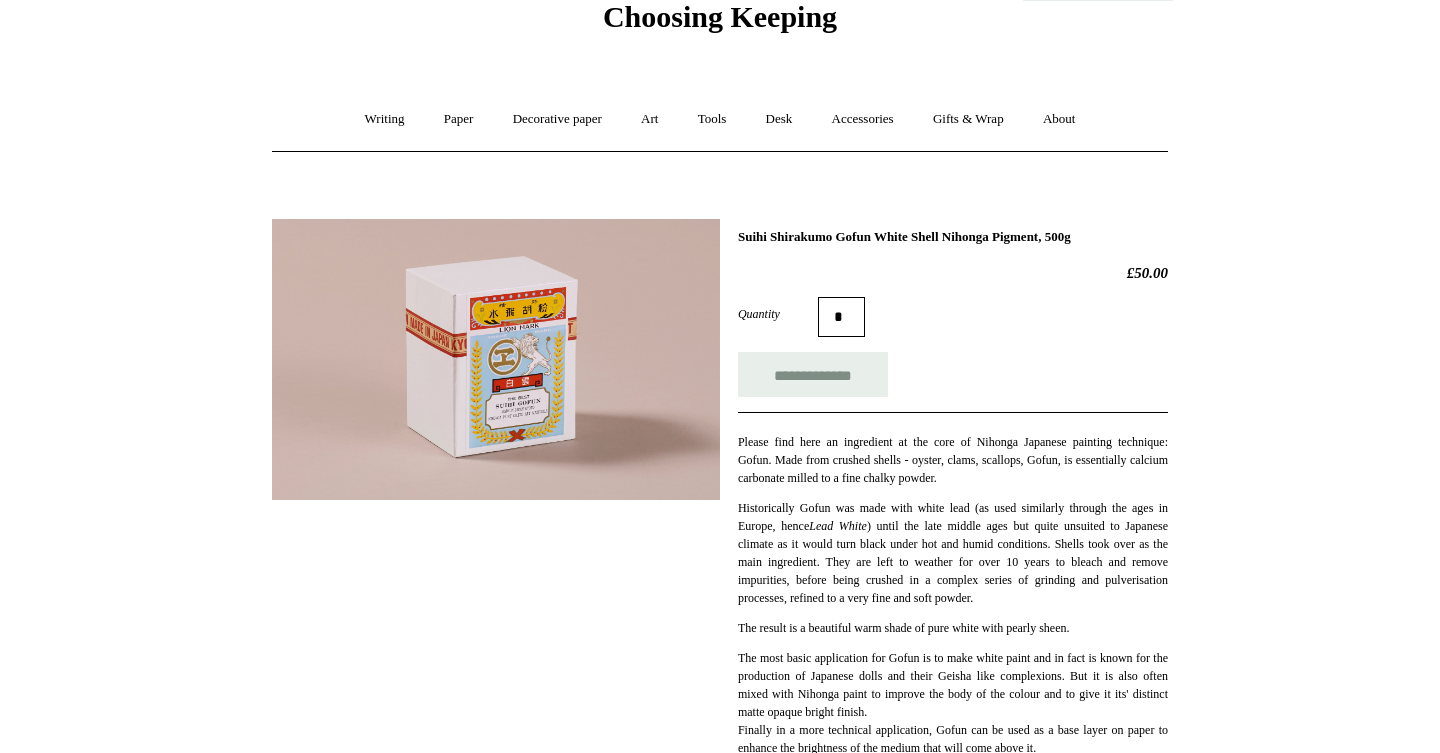 scroll, scrollTop: 58, scrollLeft: 0, axis: vertical 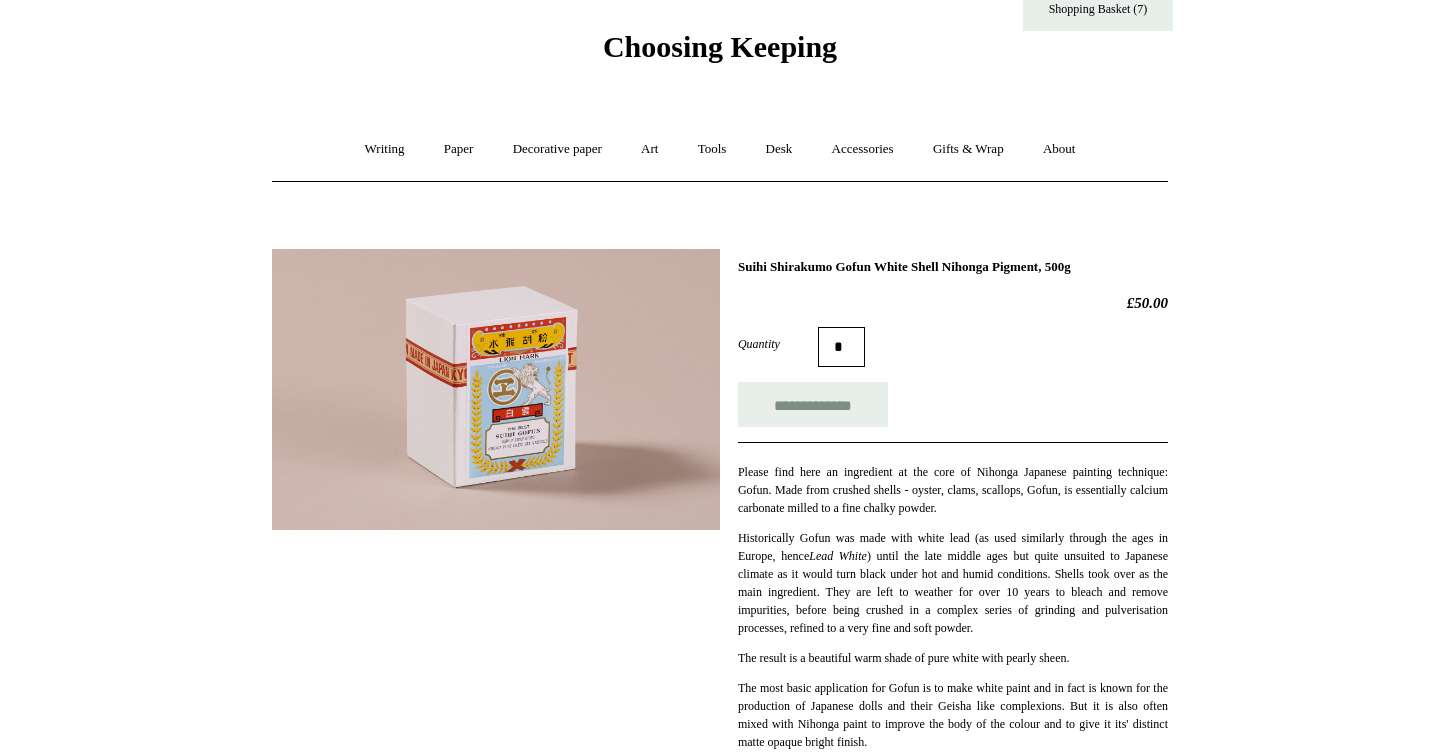 click at bounding box center [496, 389] 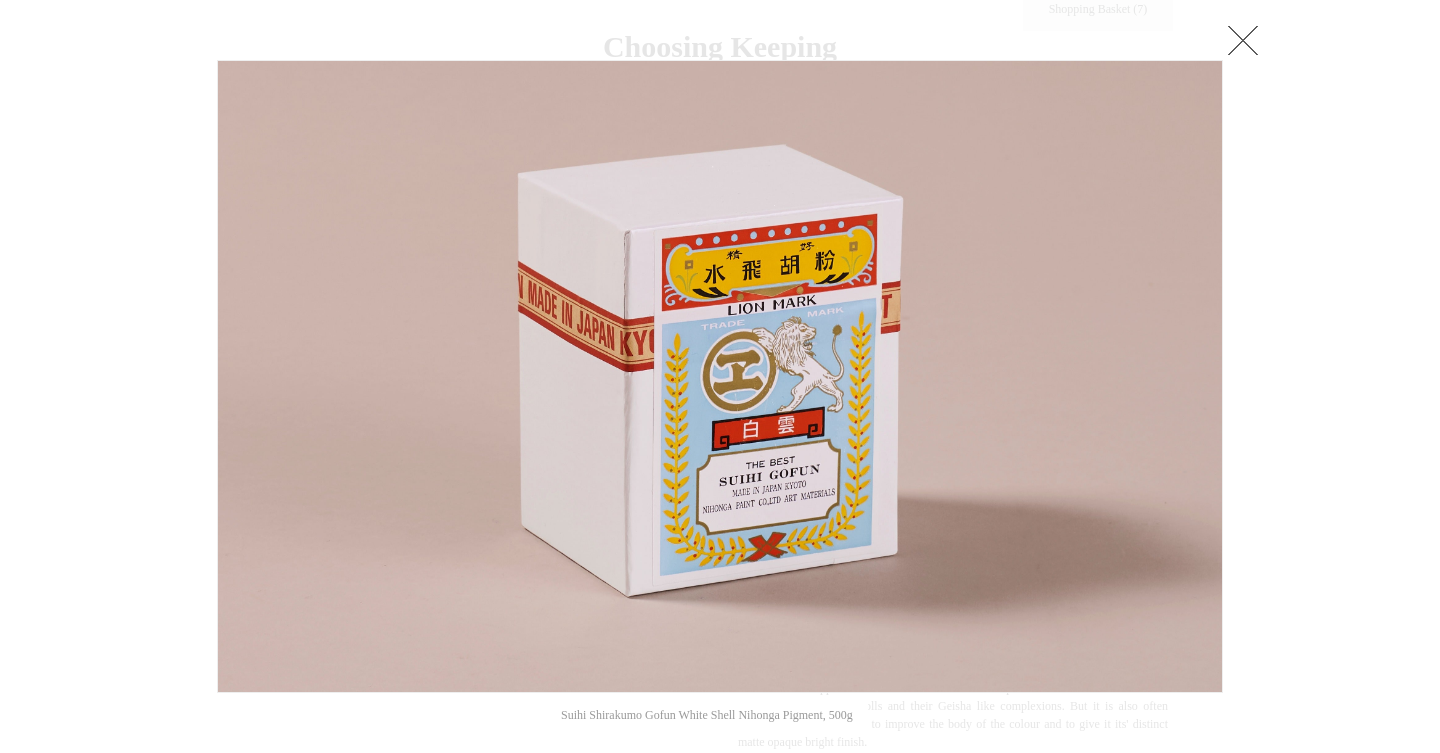 click at bounding box center [1243, 40] 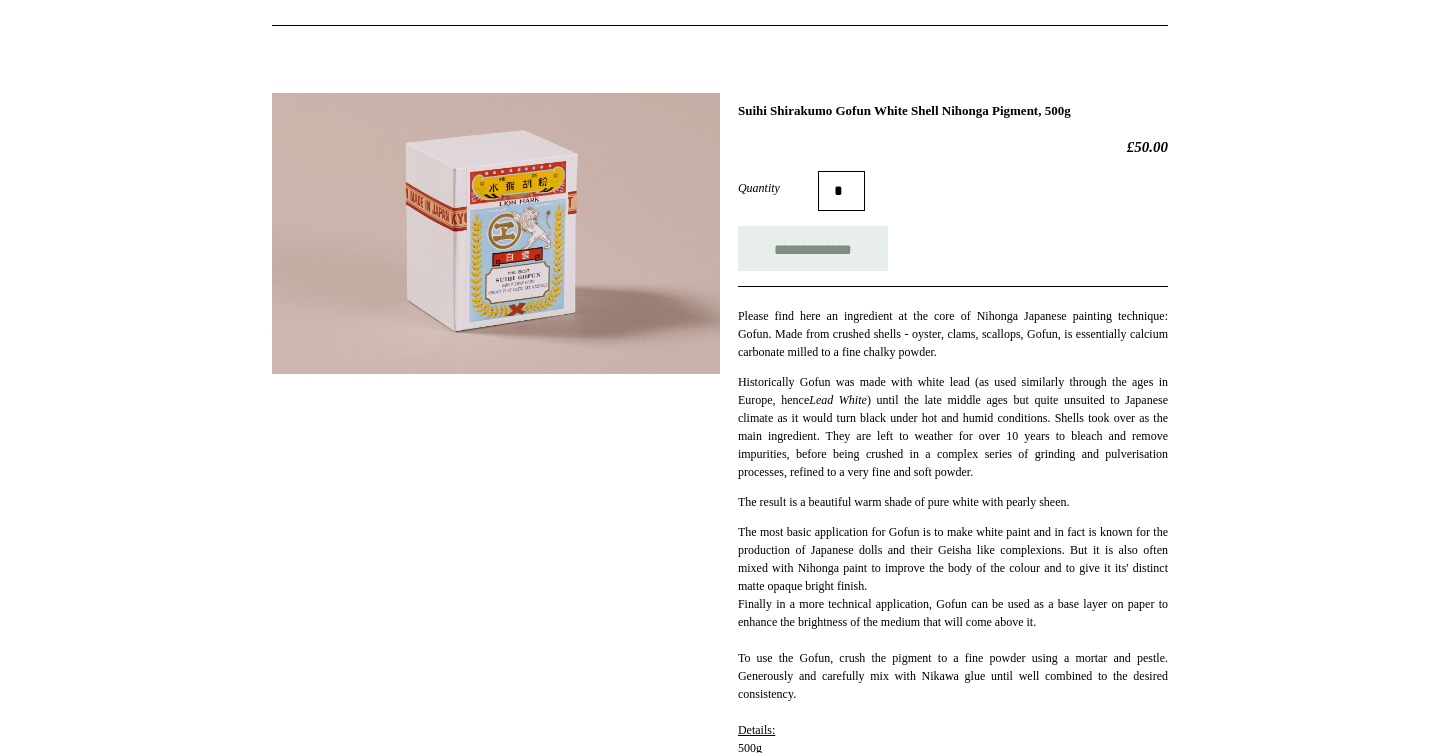 scroll, scrollTop: 215, scrollLeft: 0, axis: vertical 